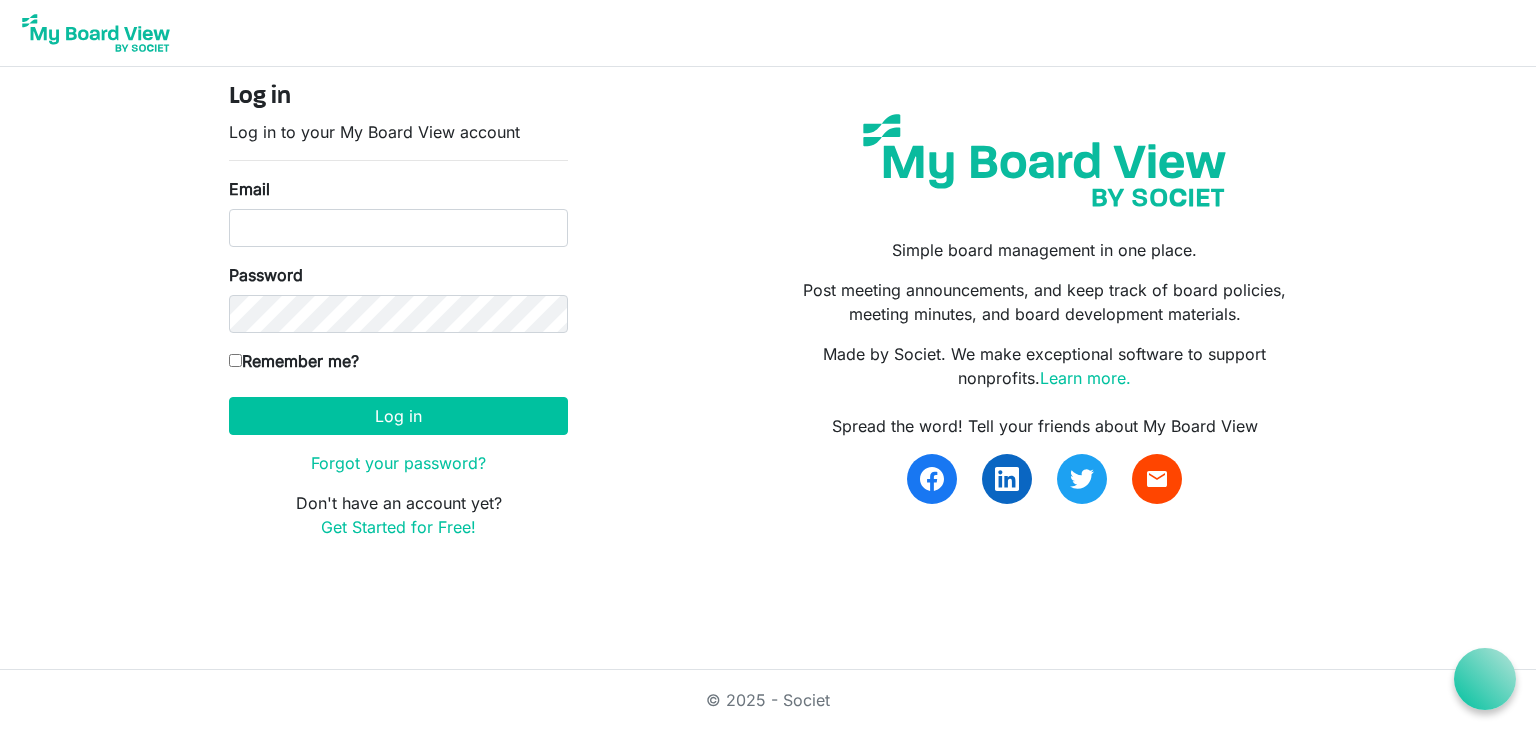 scroll, scrollTop: 0, scrollLeft: 0, axis: both 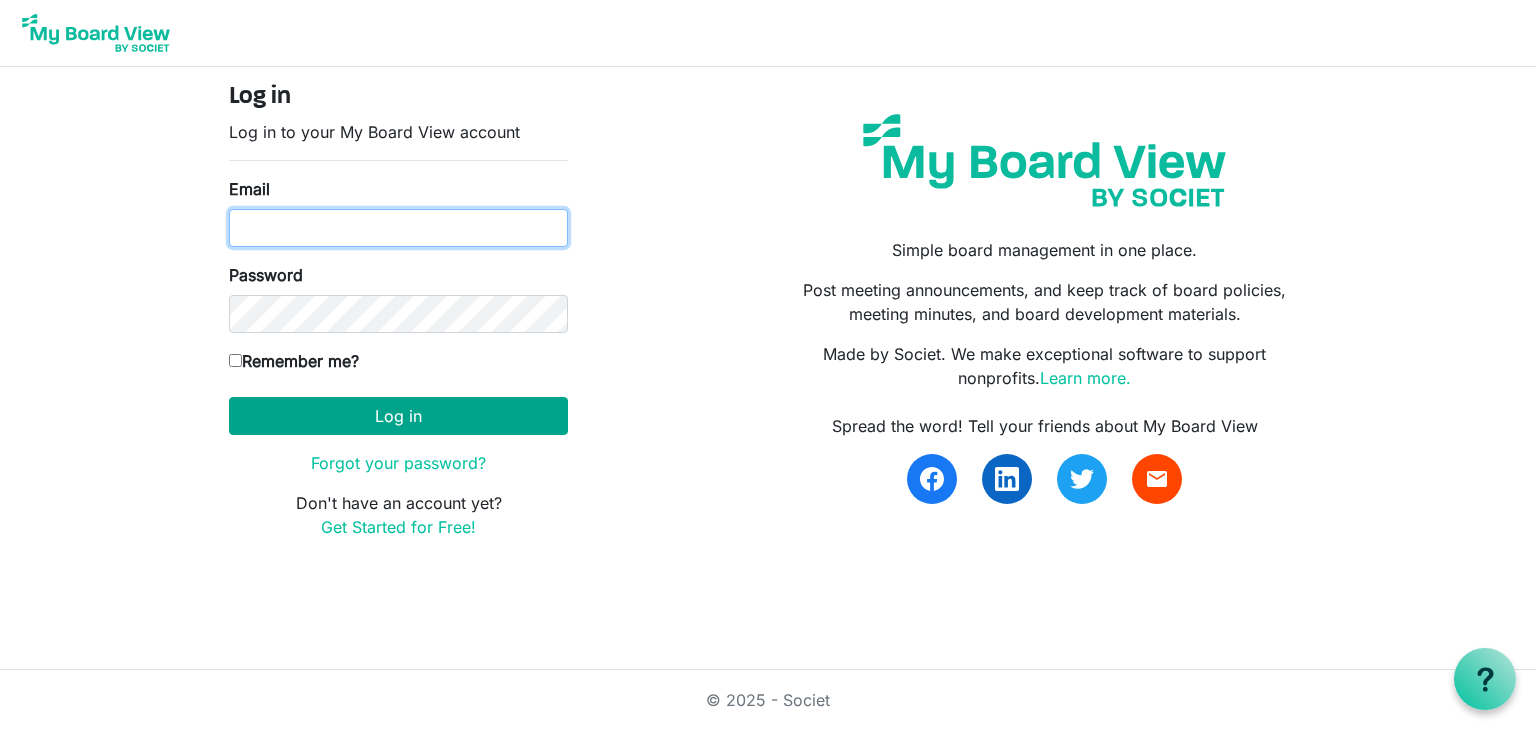 type on "hollieroberson@gmail.com" 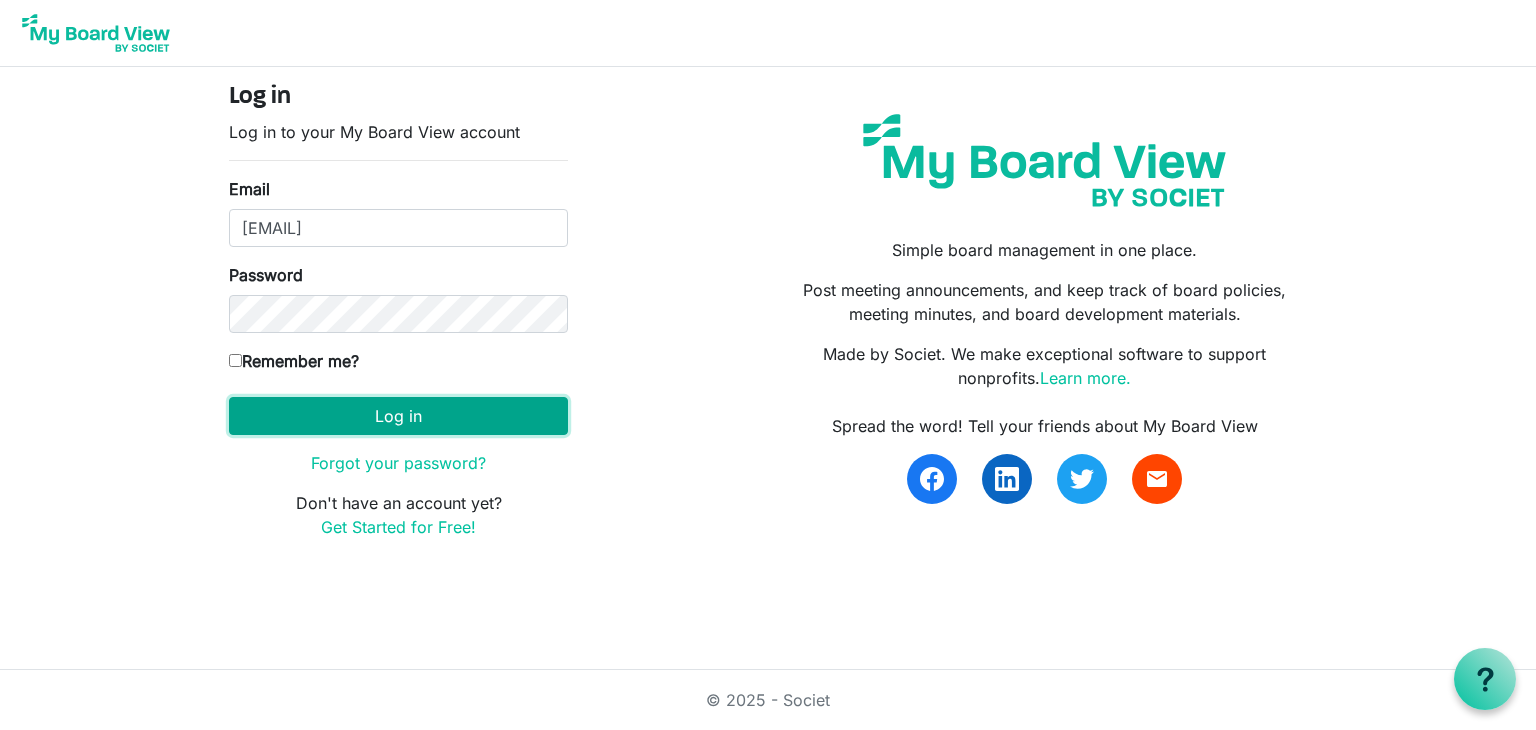 click on "Log in" at bounding box center [398, 416] 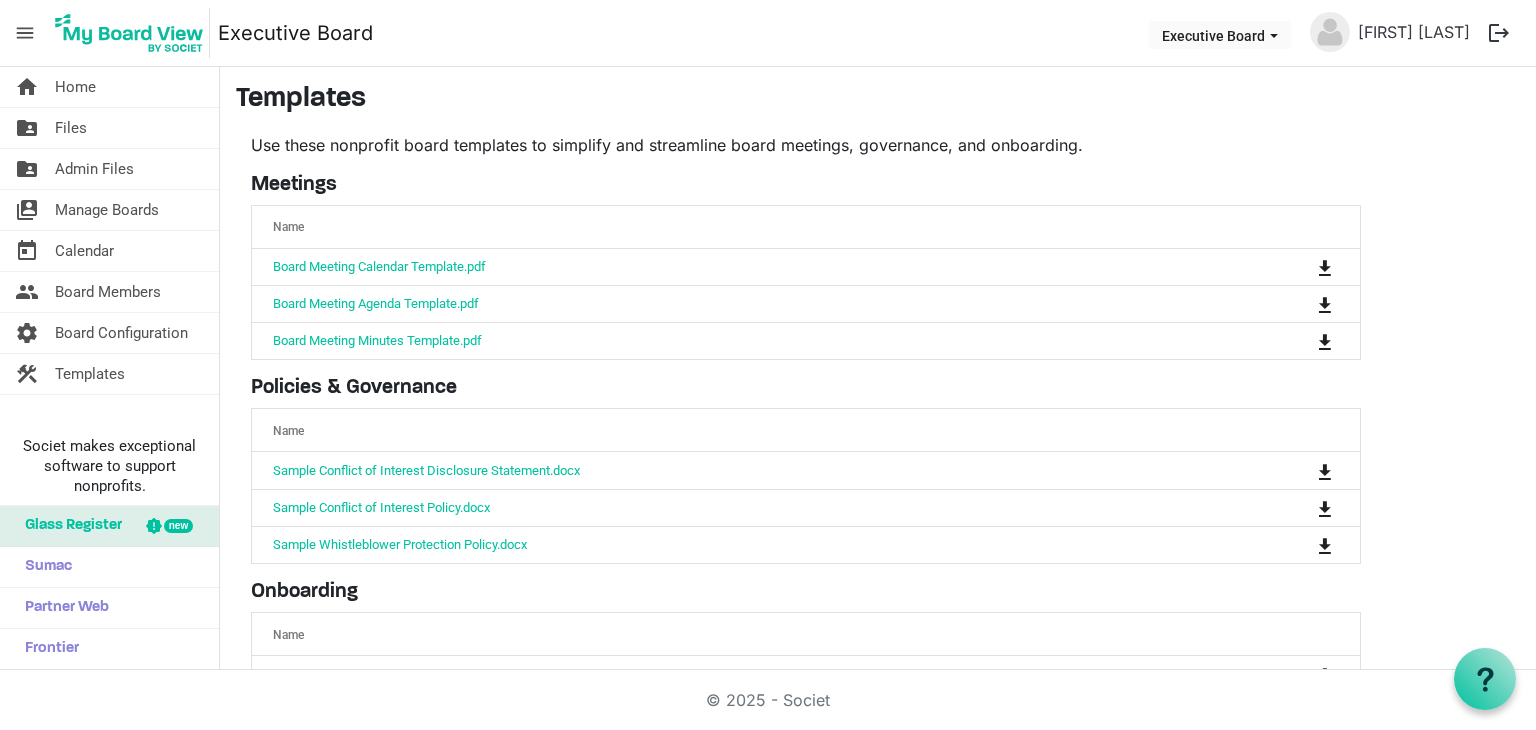 scroll, scrollTop: 0, scrollLeft: 0, axis: both 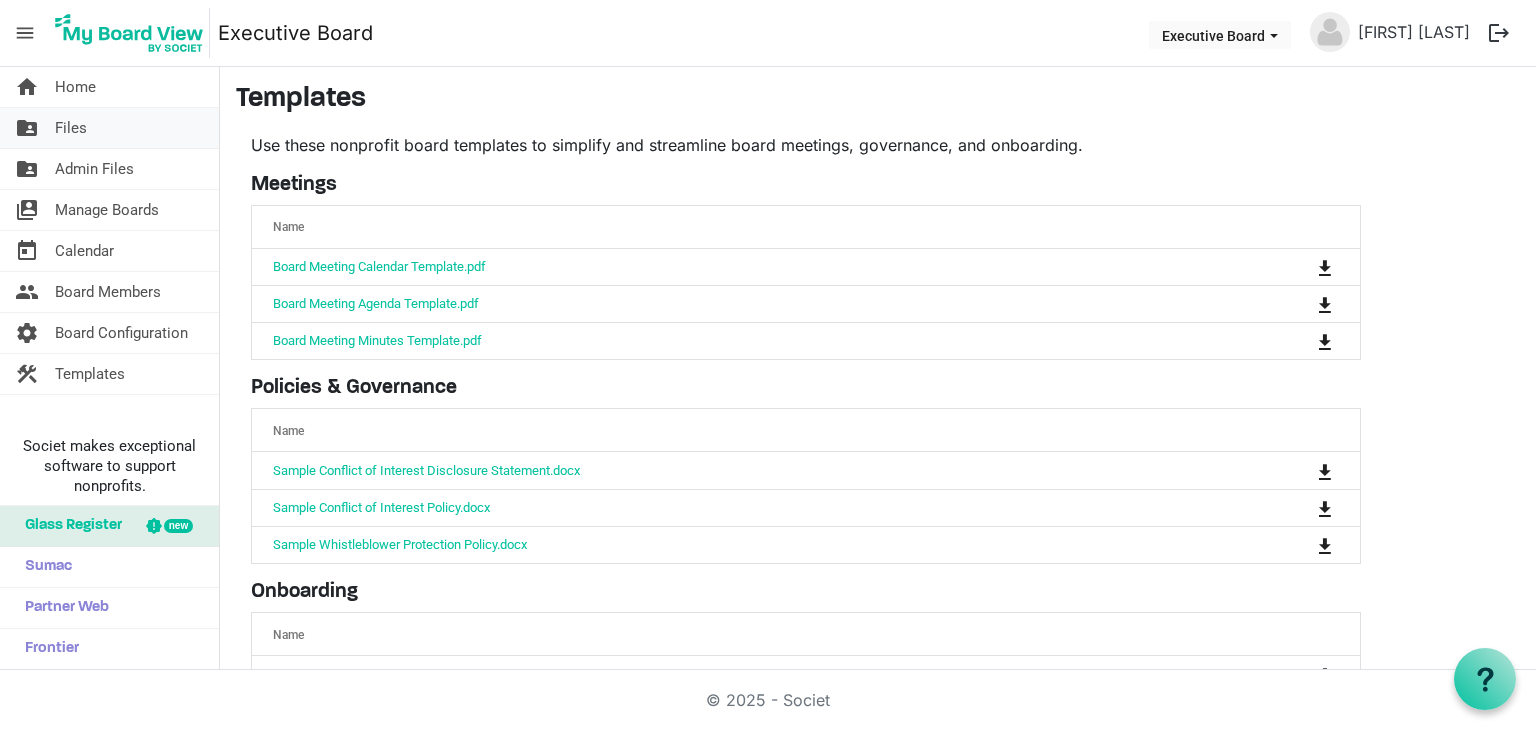 click on "folder_shared
Files" at bounding box center (109, 128) 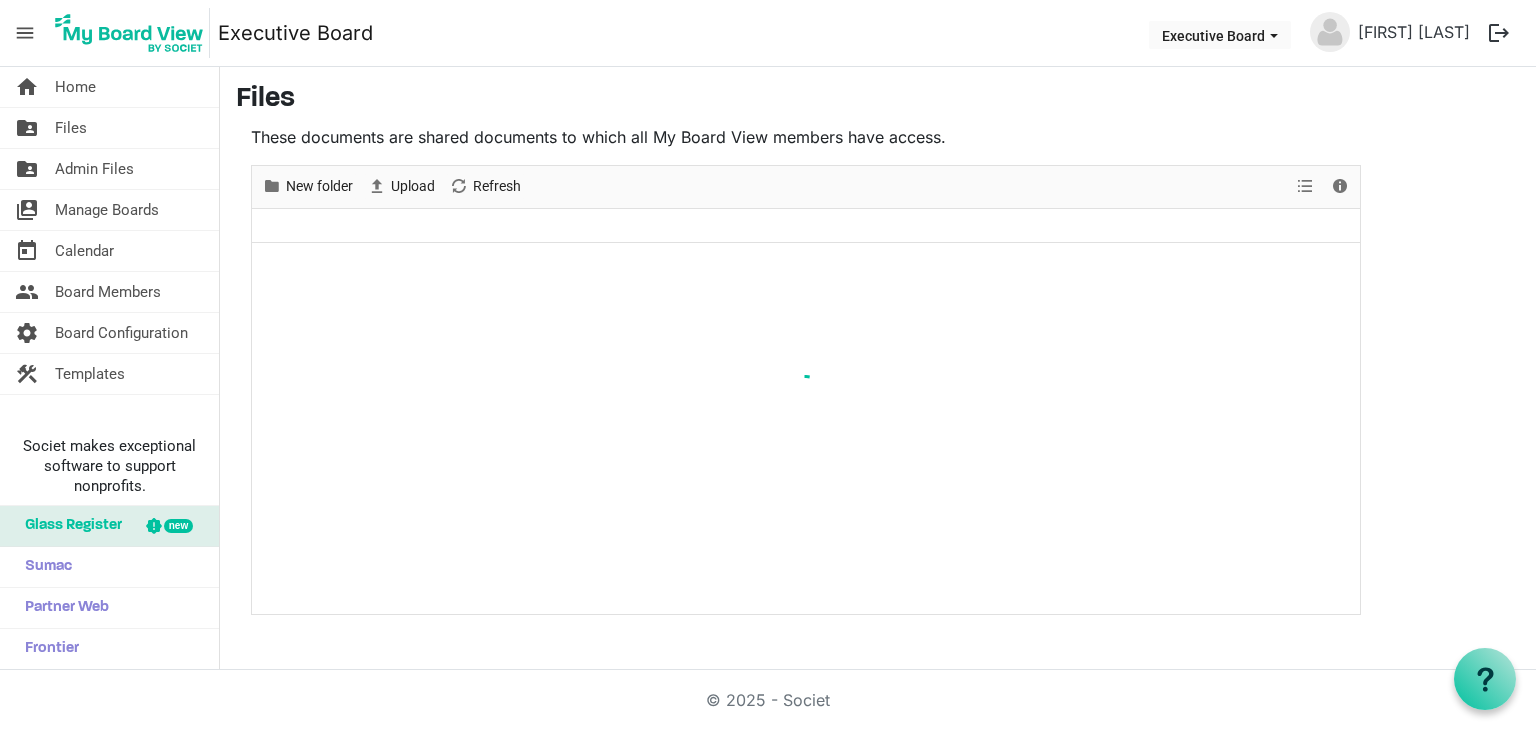 scroll, scrollTop: 0, scrollLeft: 0, axis: both 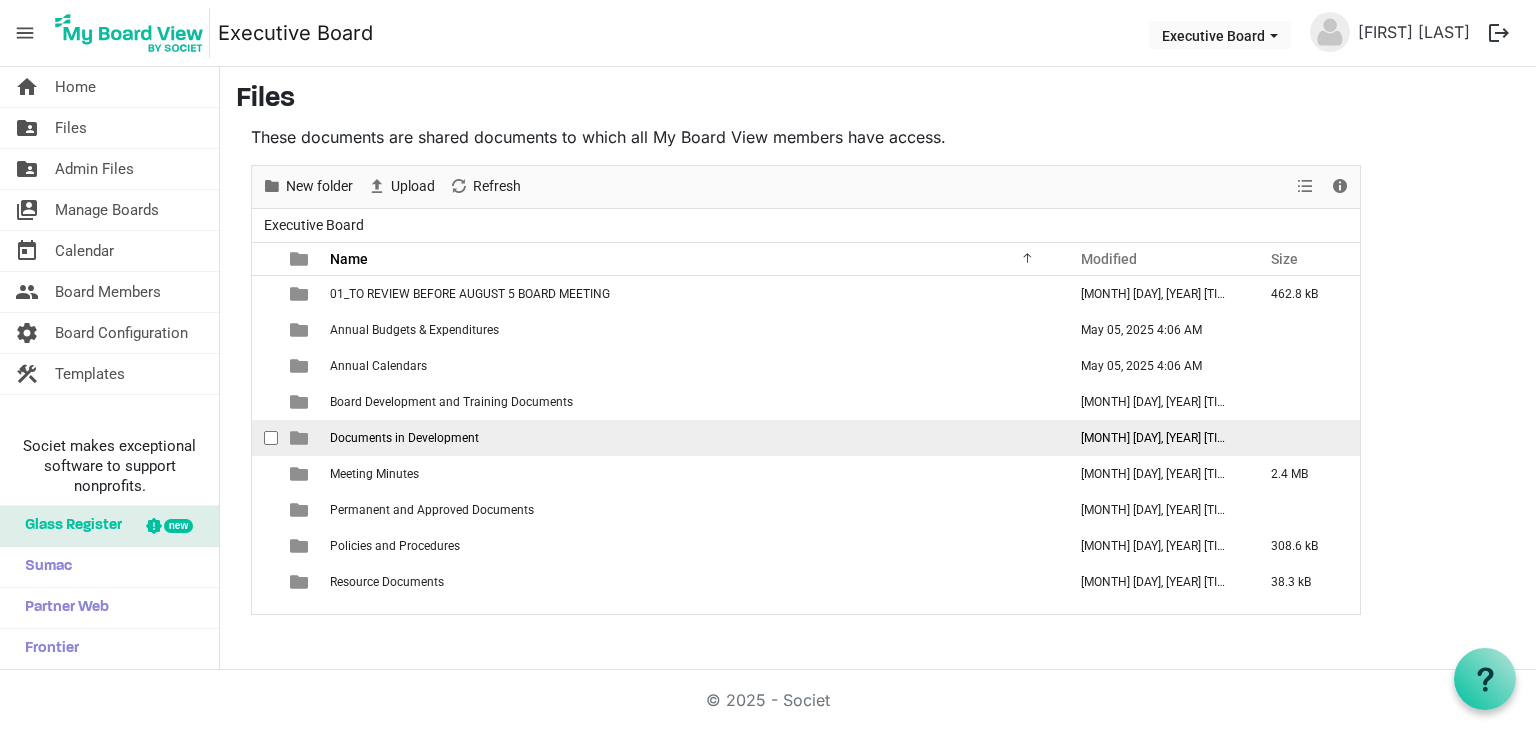 click on "Documents in Development" at bounding box center (692, 438) 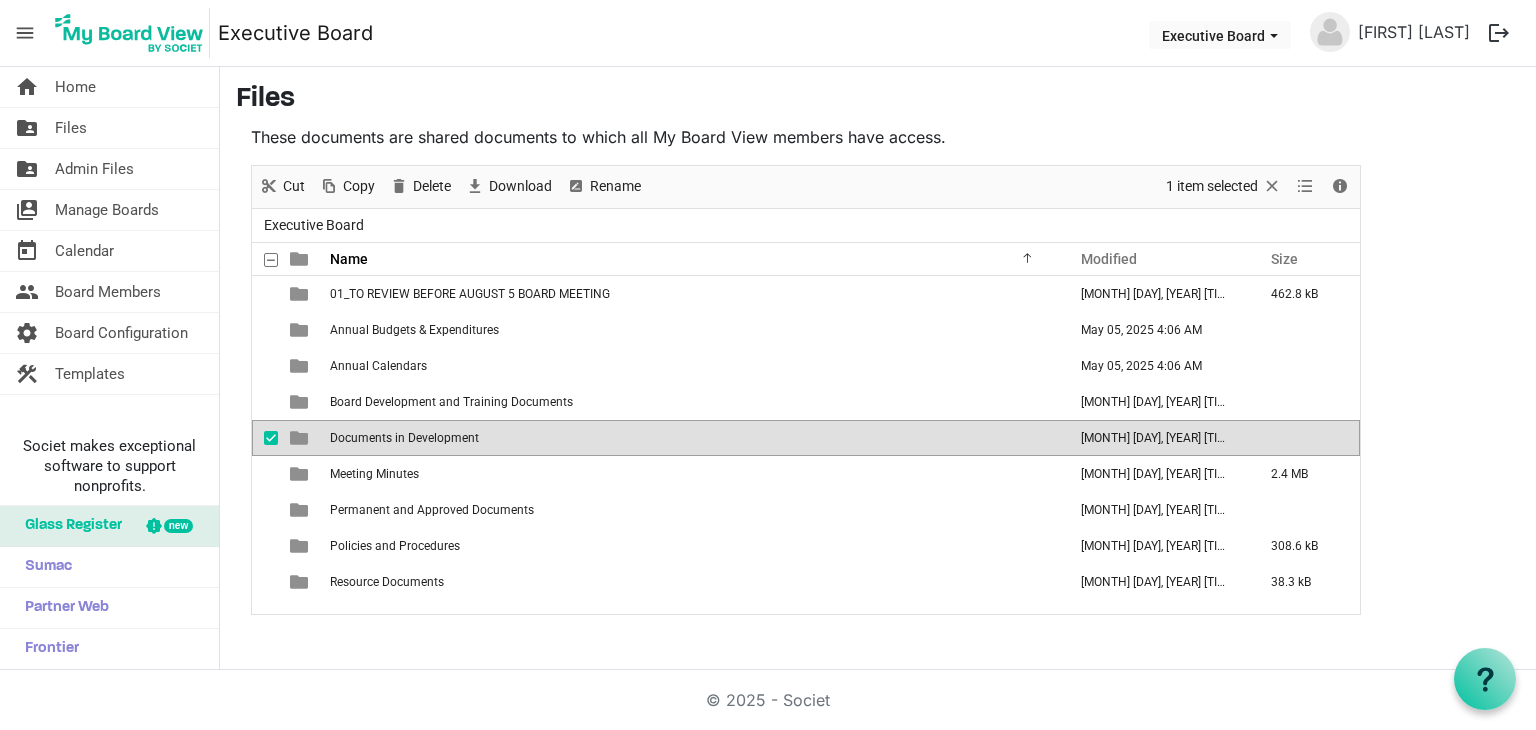 click on "Documents in Development" at bounding box center [692, 438] 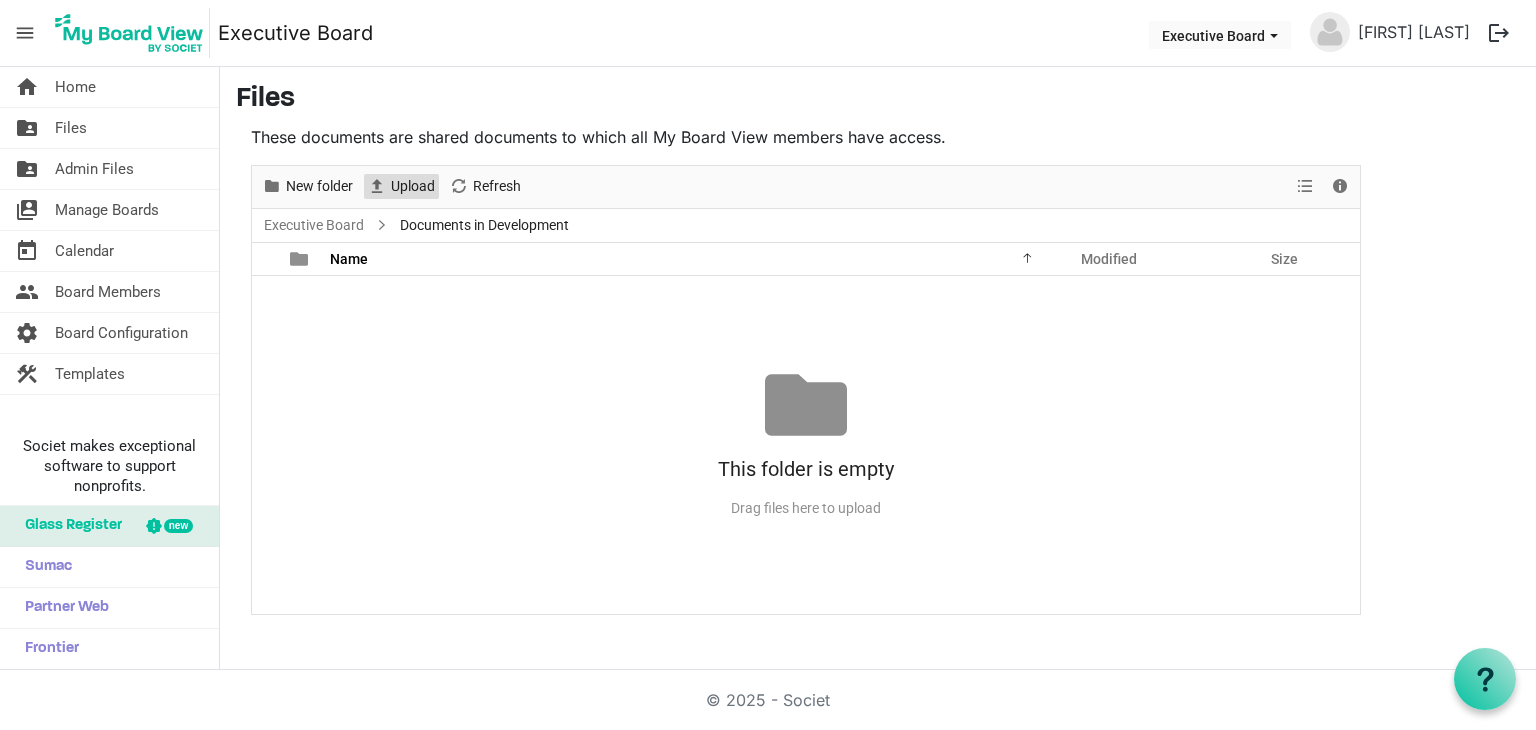 click on "Upload" at bounding box center [413, 186] 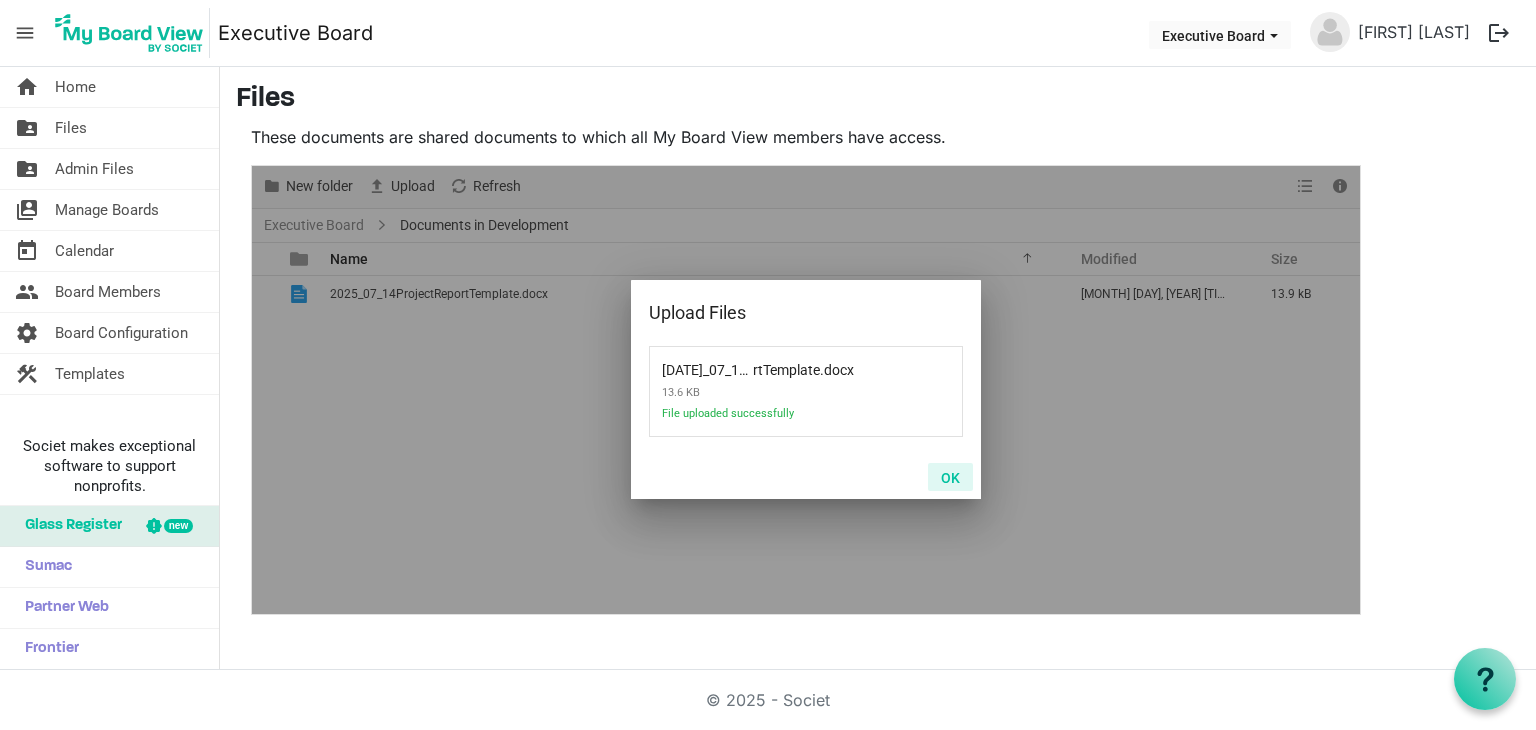 click on "OK" at bounding box center [950, 477] 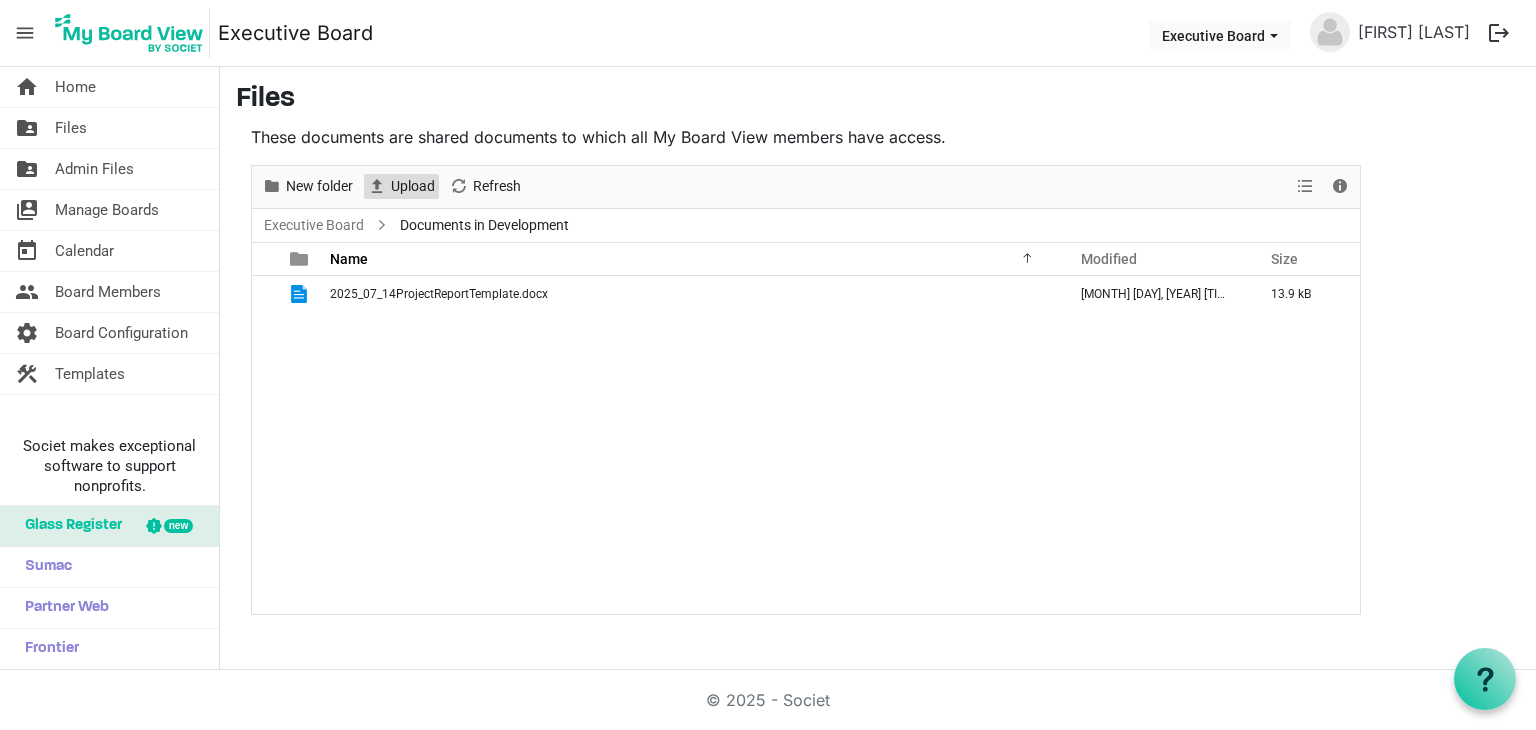 click on "Upload" at bounding box center [413, 186] 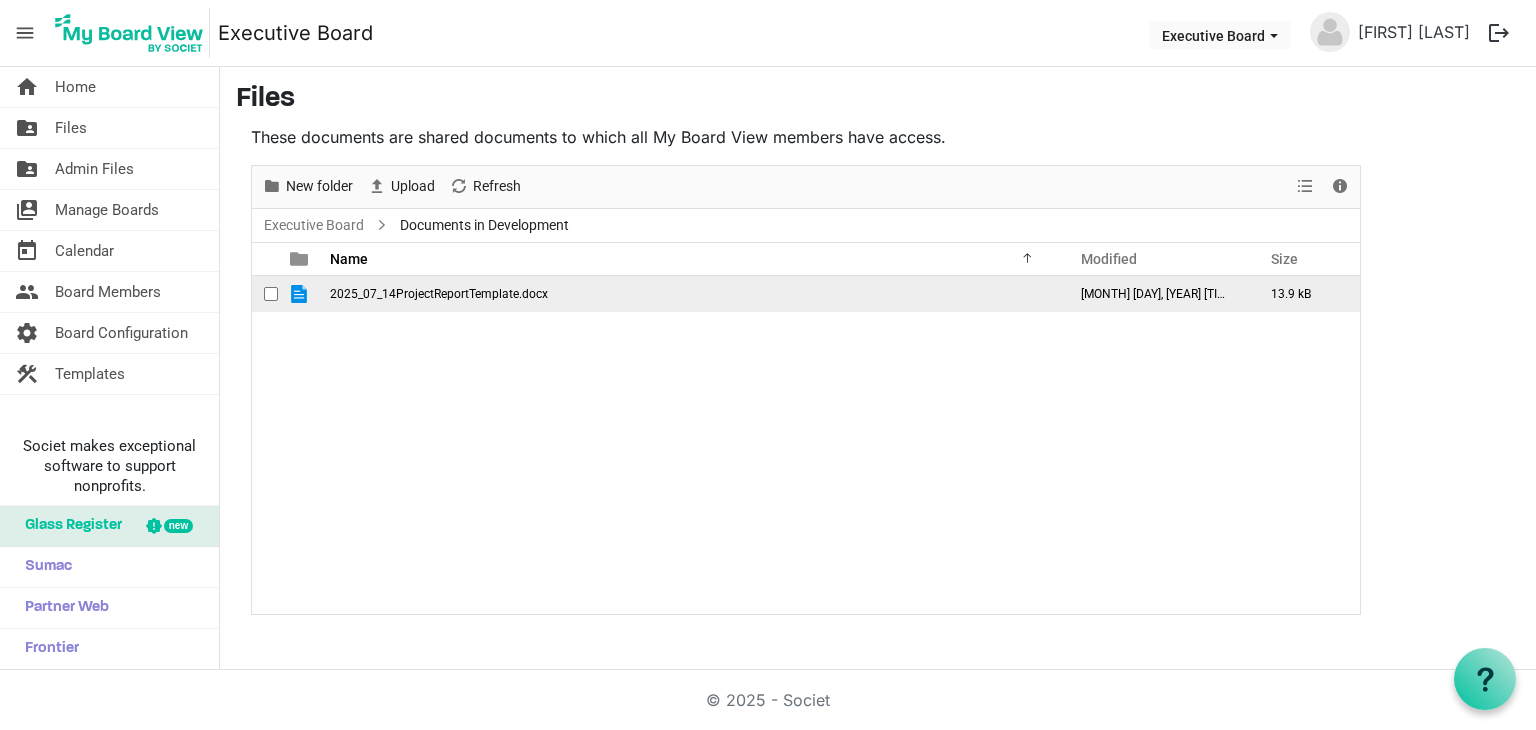 click on "2025_07_14ProjectReportTemplate.docx" at bounding box center [439, 294] 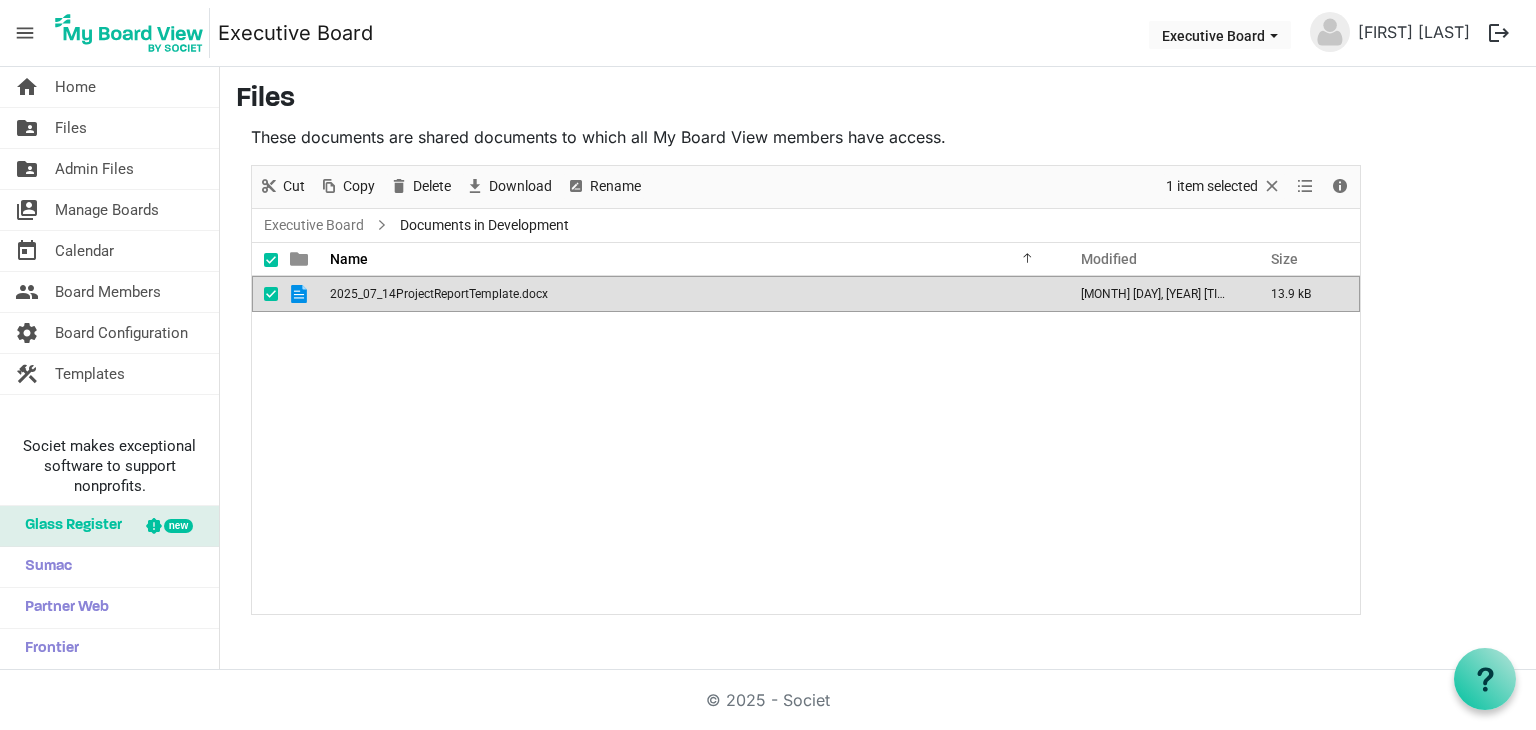 click on "2025_07_14ProjectReportTemplate.docx" at bounding box center [439, 294] 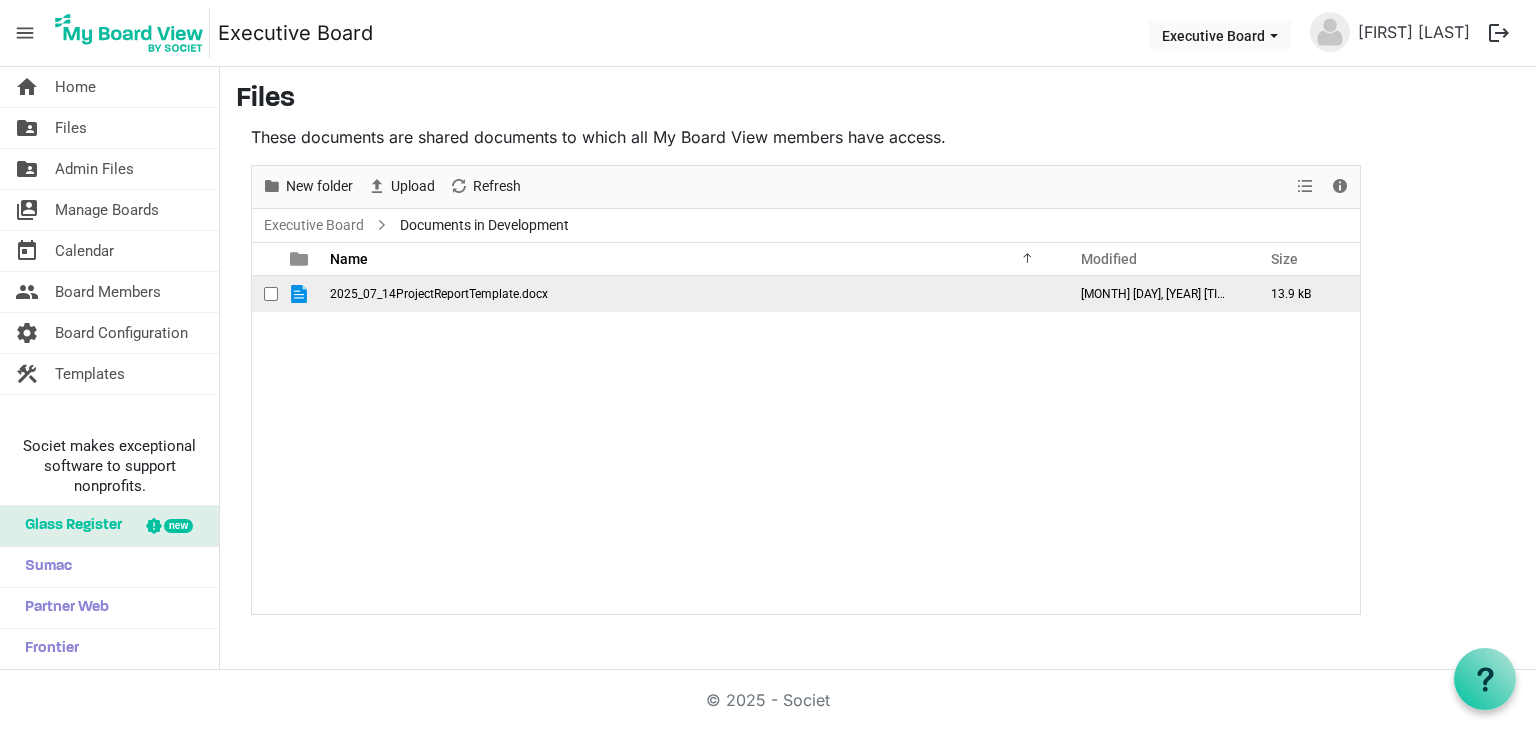 click on "2025_07_14ProjectReportTemplate.docx" at bounding box center [439, 294] 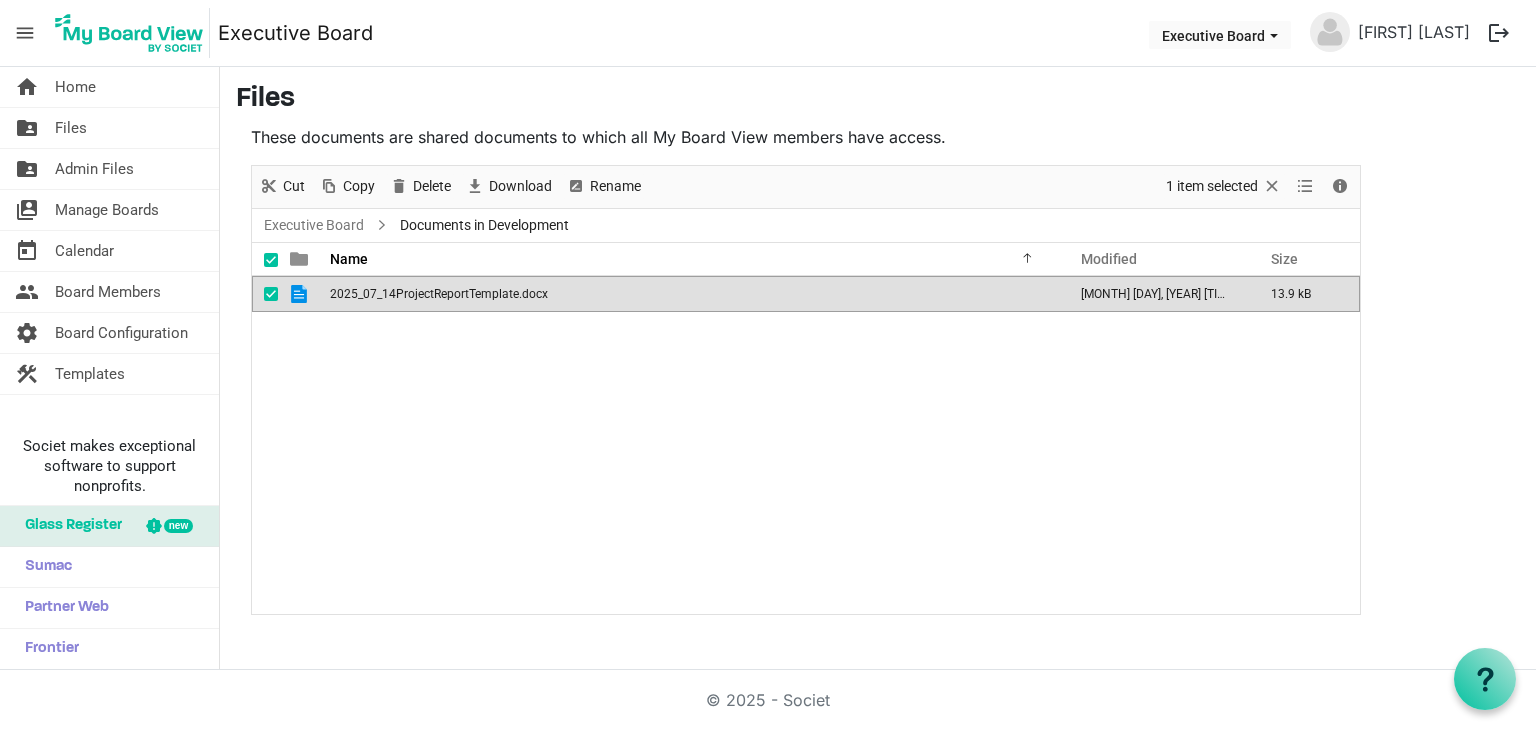 click on "2025_07_14ProjectReportTemplate.docx" at bounding box center [439, 294] 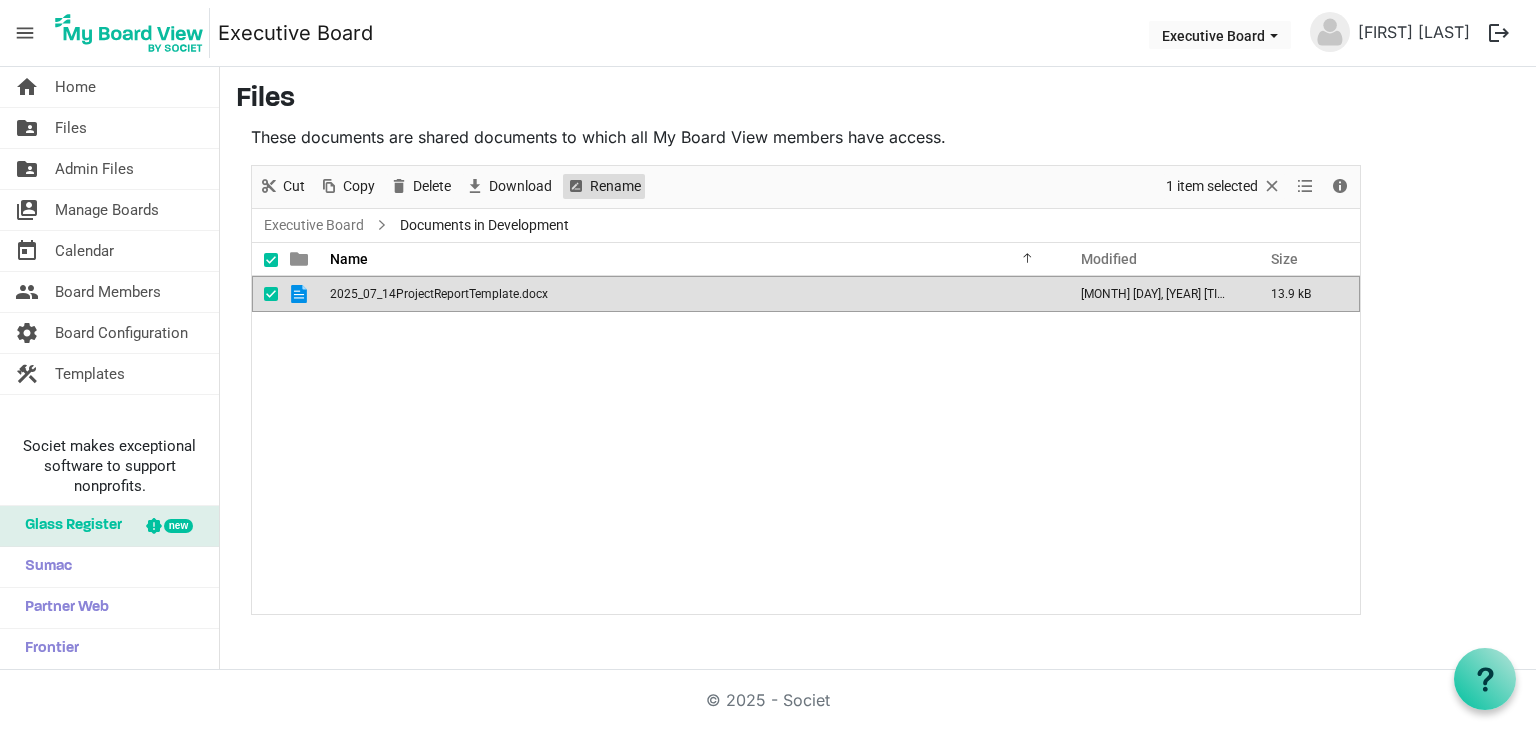 click on "Rename" at bounding box center (615, 186) 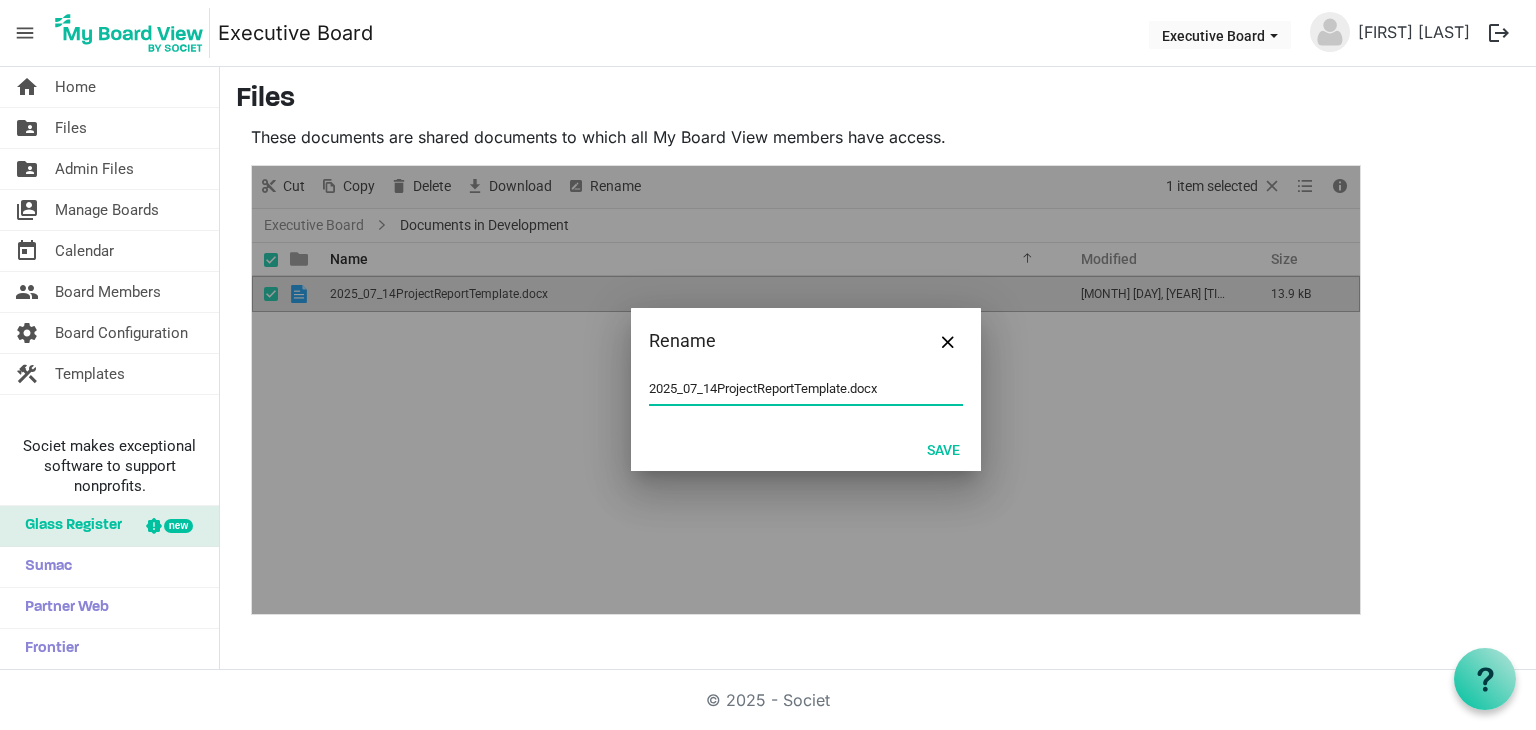 click on "2025_07_14ProjectReportTemplate.docx" at bounding box center [806, 389] 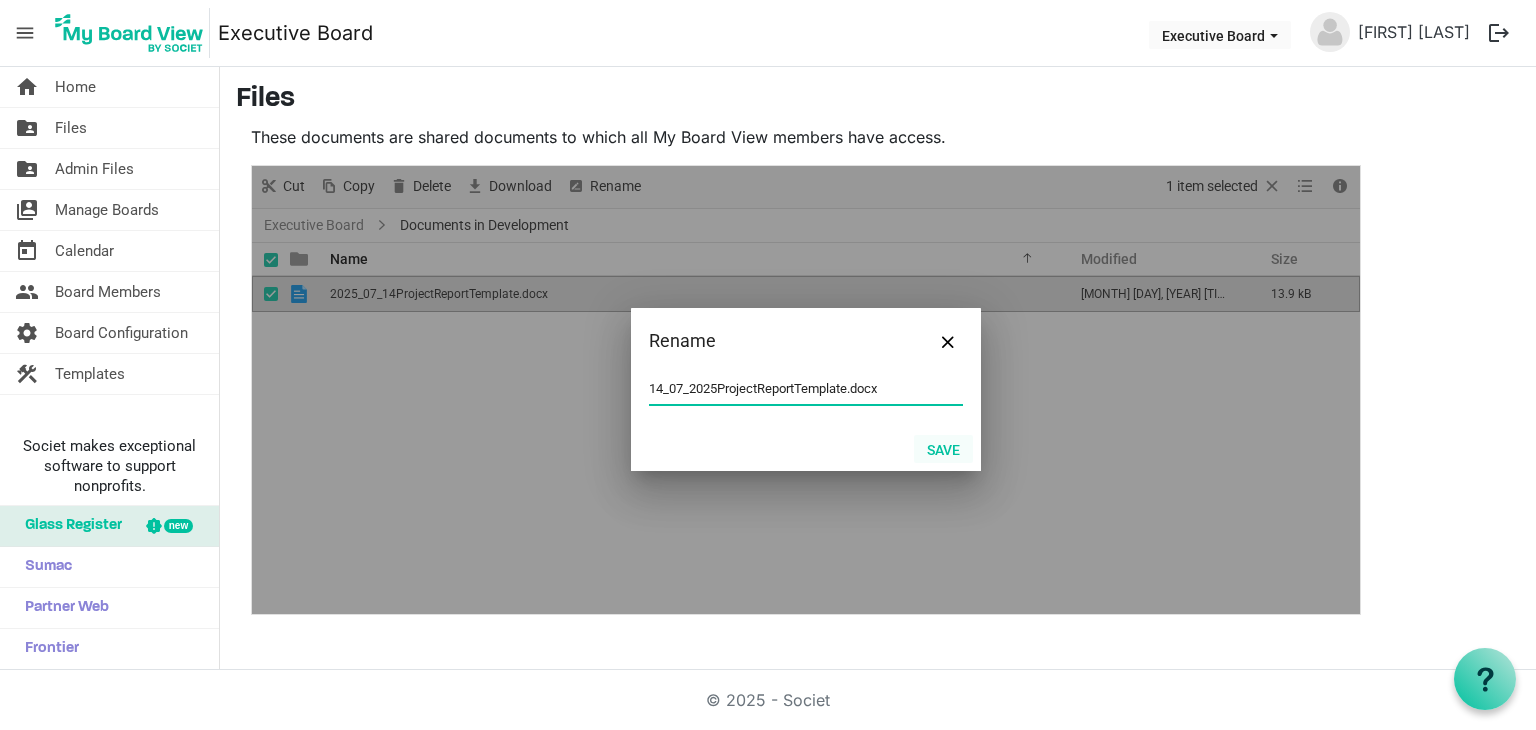 type on "14_07_2025ProjectReportTemplate.docx" 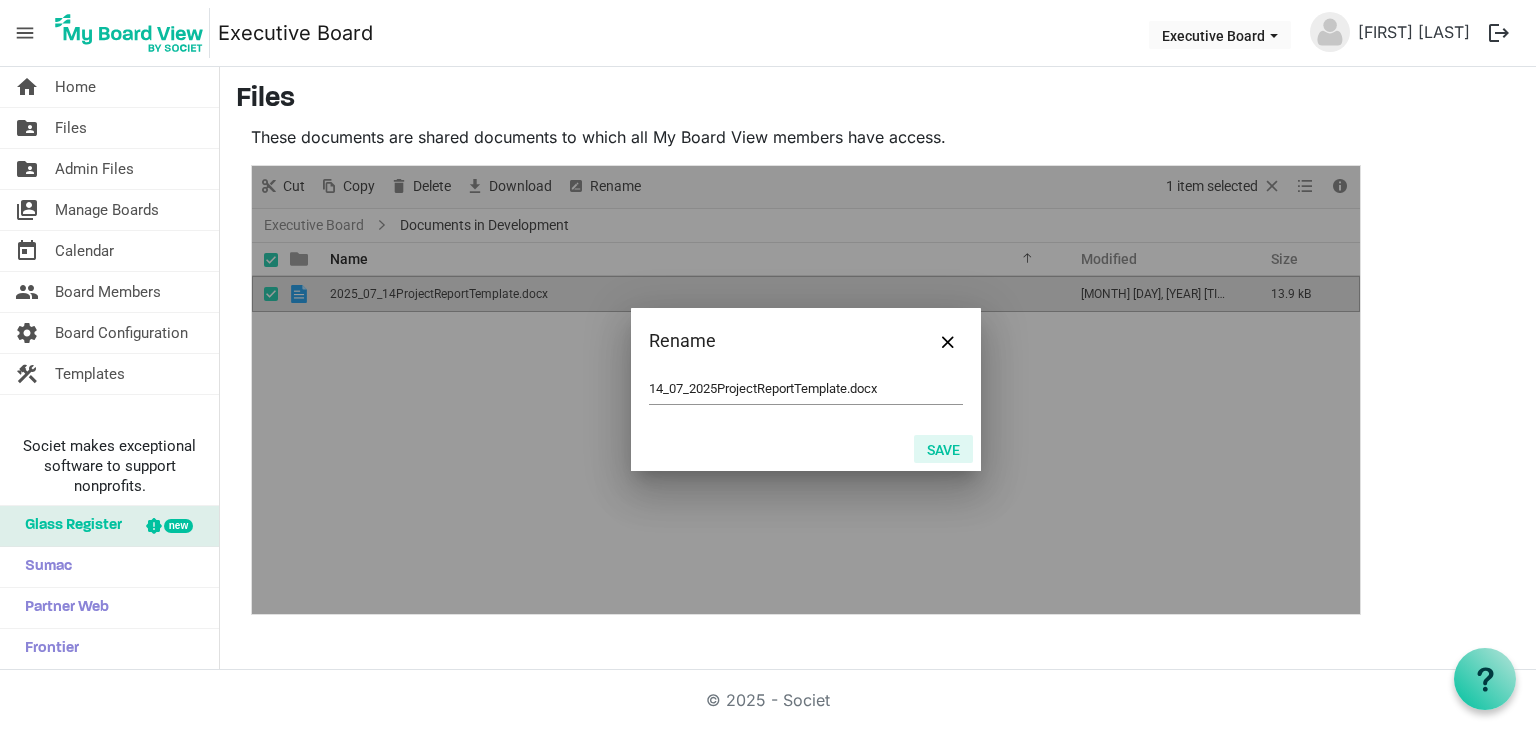 click on "Save" at bounding box center (943, 449) 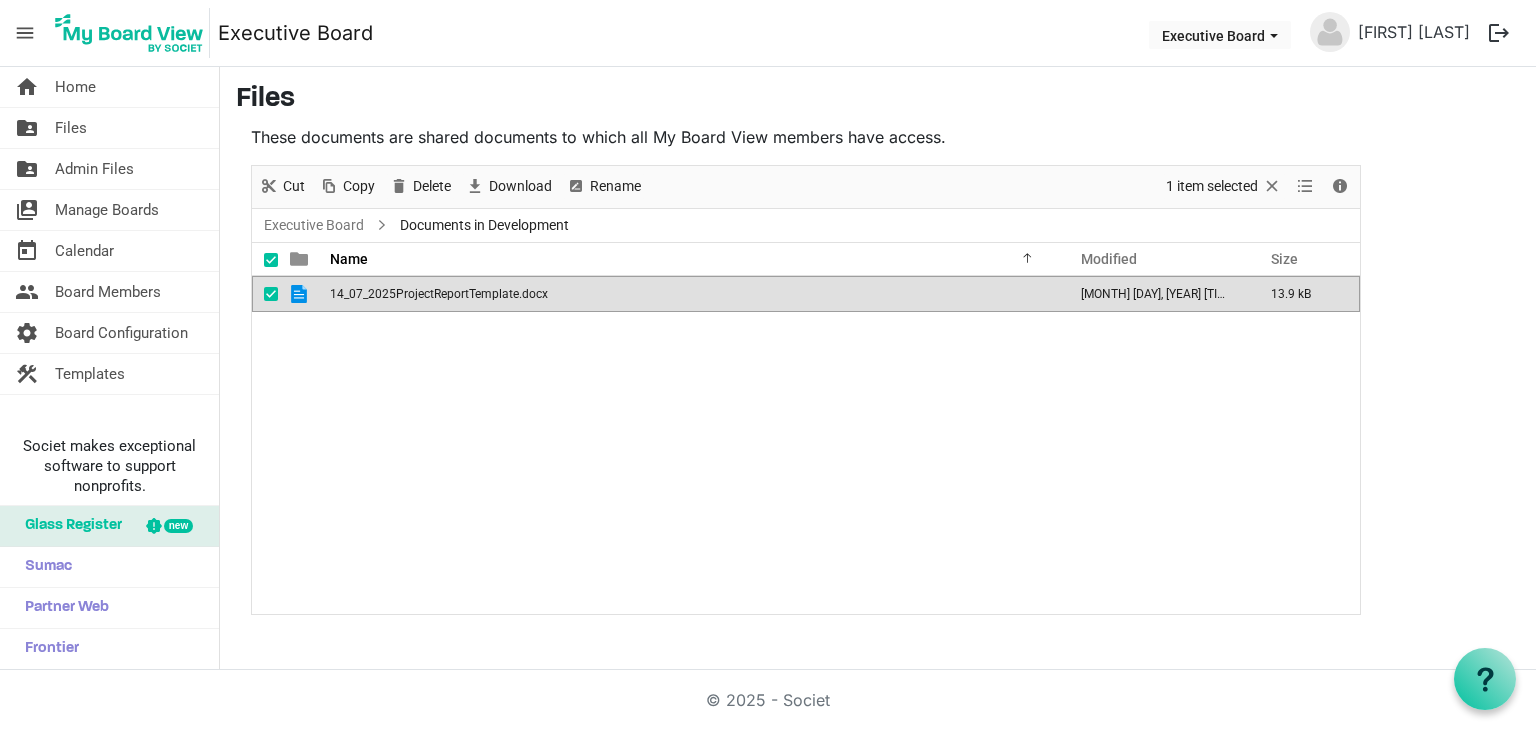 click on "14_07_2025ProjectReportTemplate.docx August 04, 2025 11:23 PM 13.9 kB" at bounding box center [806, 445] 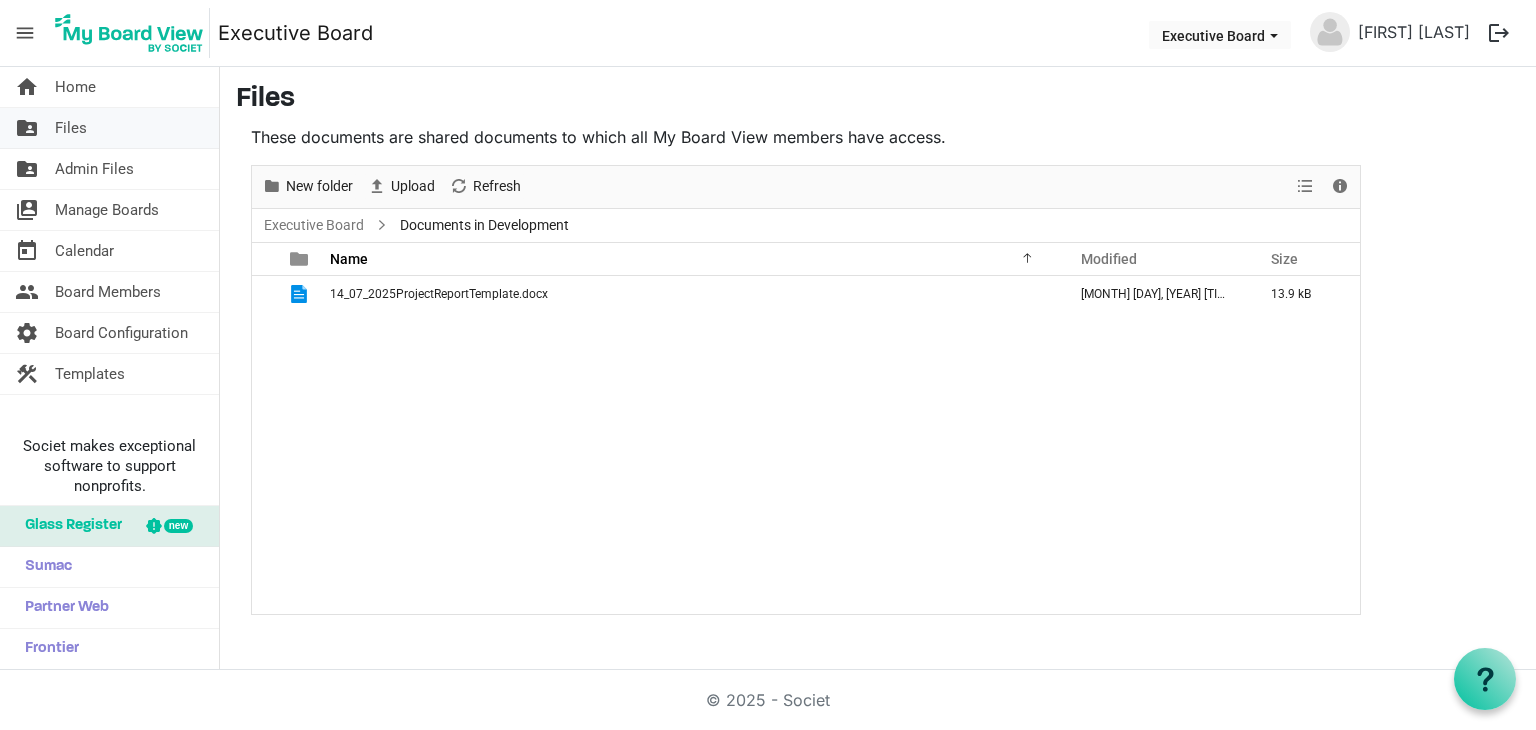 click on "folder_shared
Files" at bounding box center [109, 128] 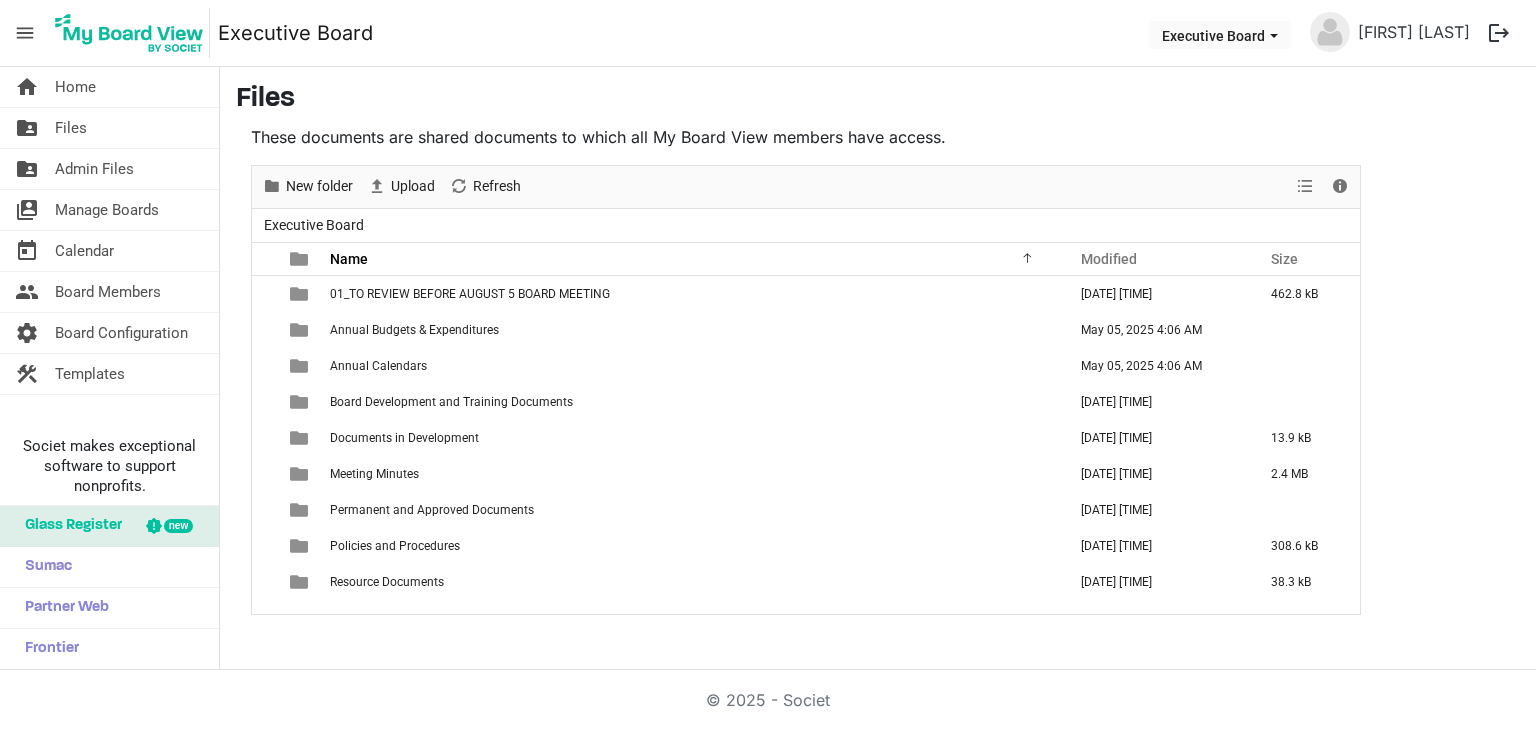 scroll, scrollTop: 0, scrollLeft: 0, axis: both 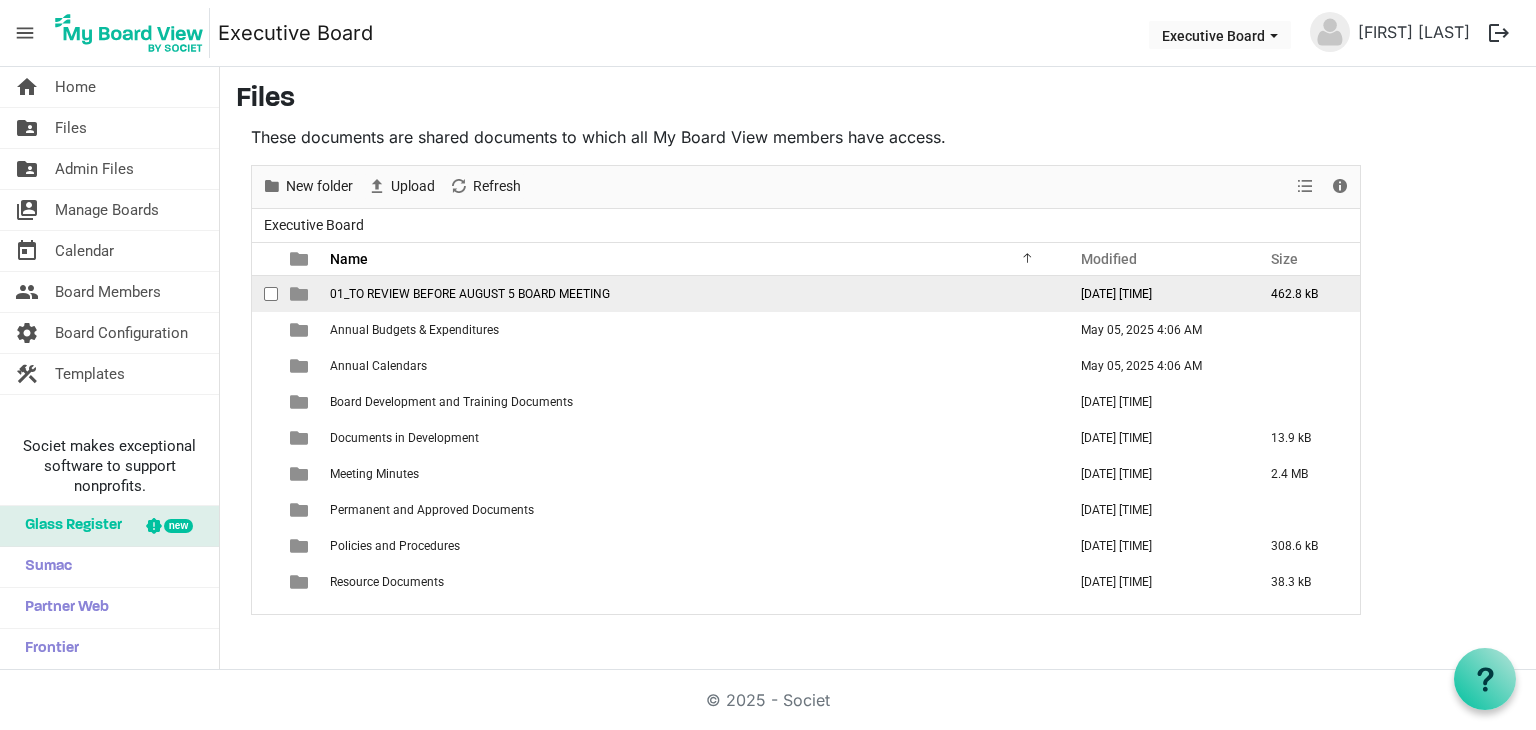 click on "01_TO REVIEW BEFORE AUGUST 5 BOARD MEETING" at bounding box center [692, 294] 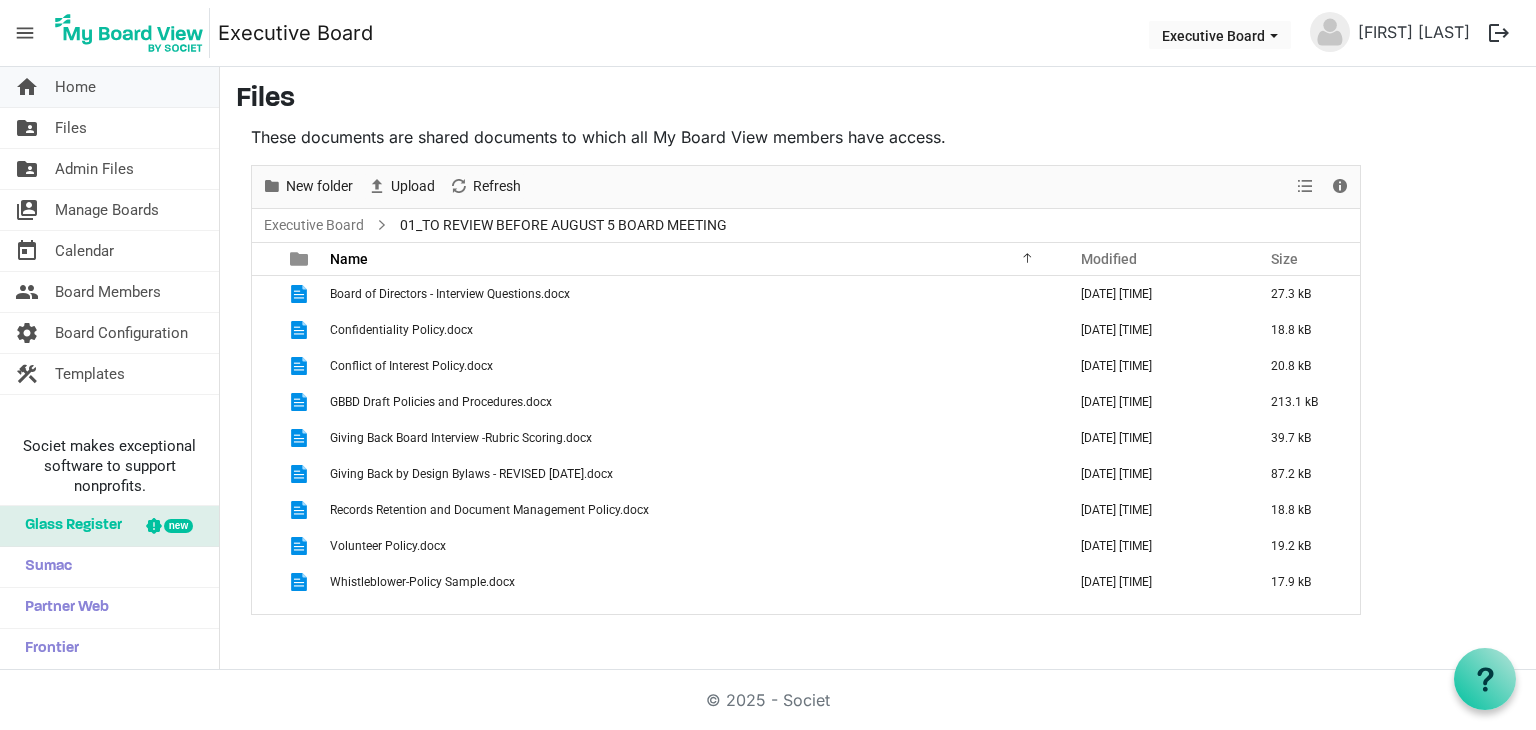 click on "home
Home" at bounding box center [109, 87] 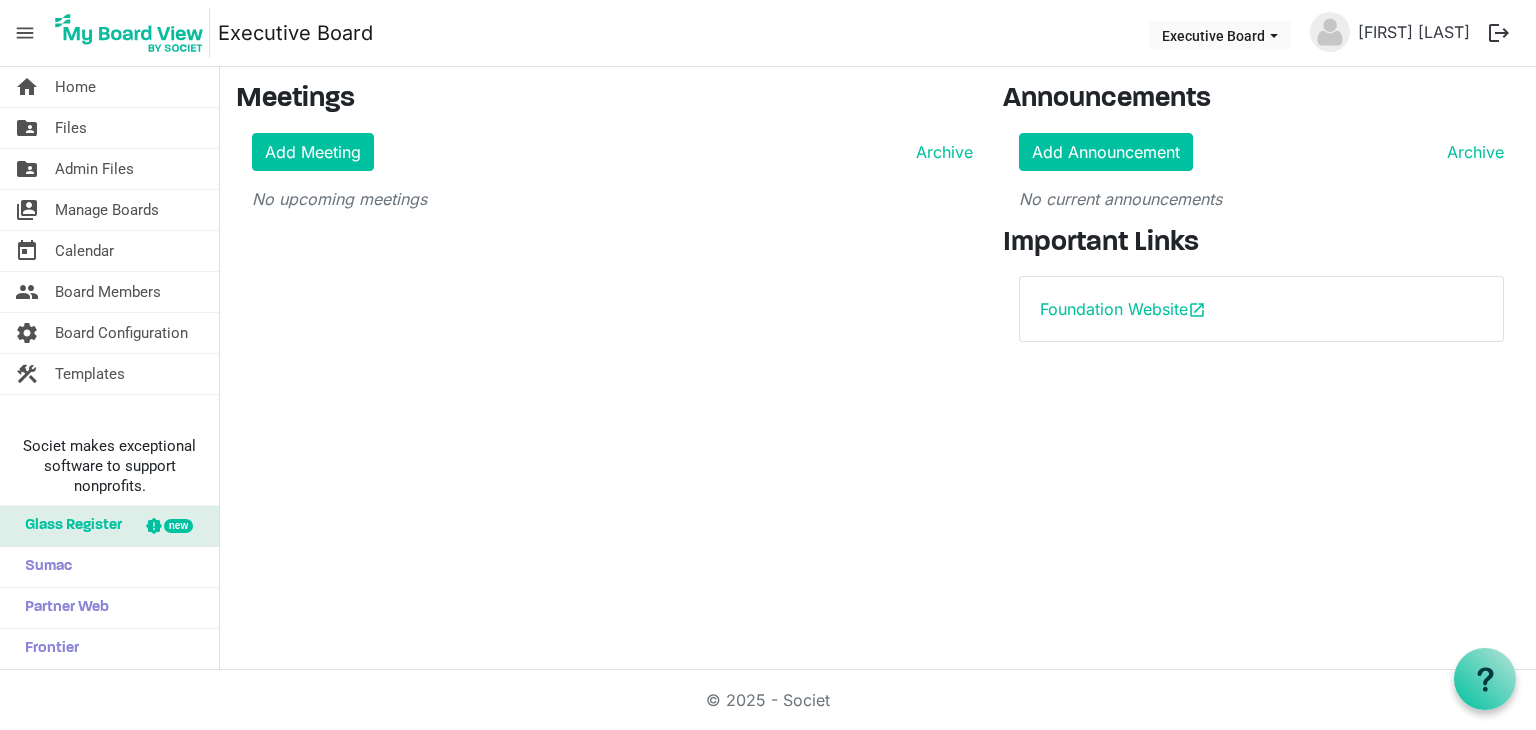 scroll, scrollTop: 0, scrollLeft: 0, axis: both 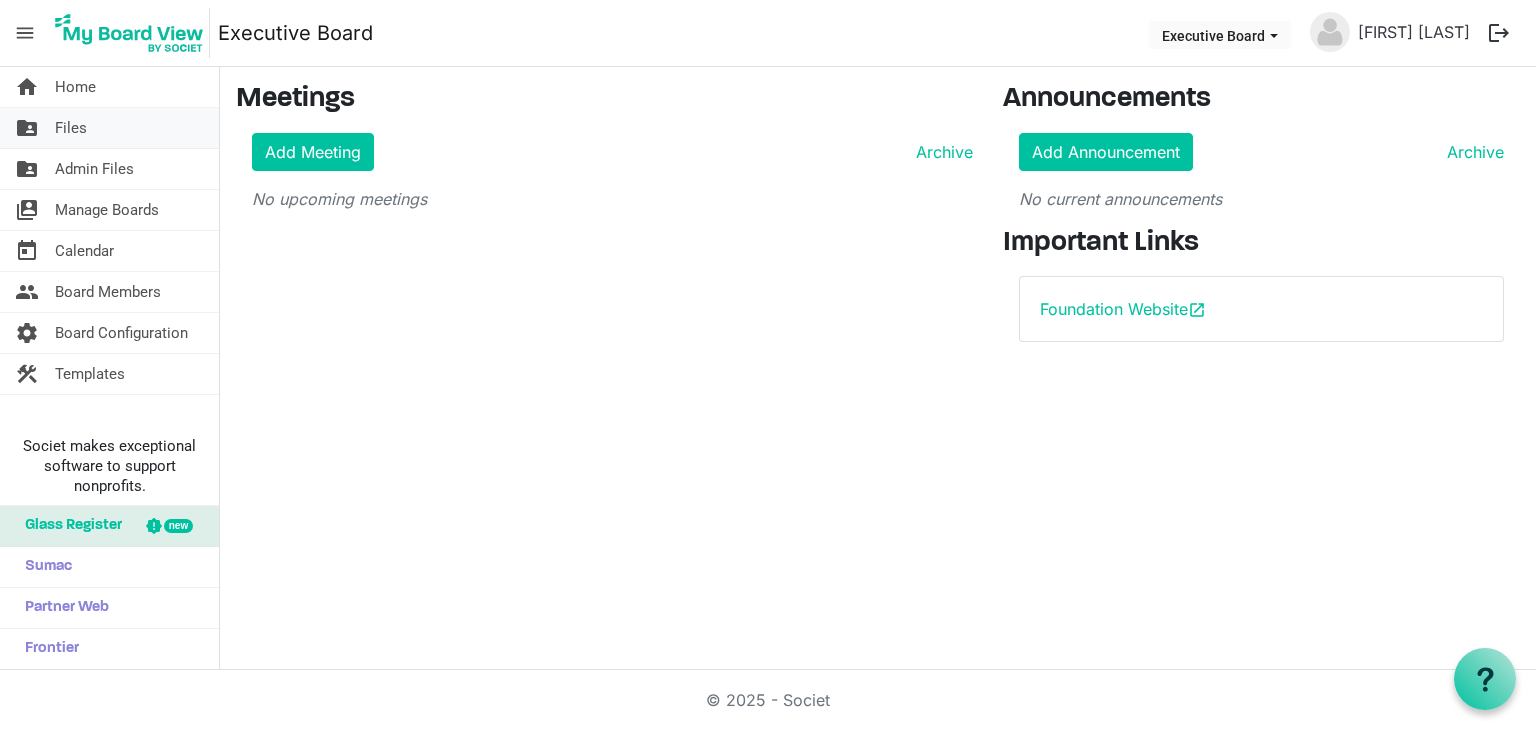 click on "folder_shared
Files" at bounding box center (109, 128) 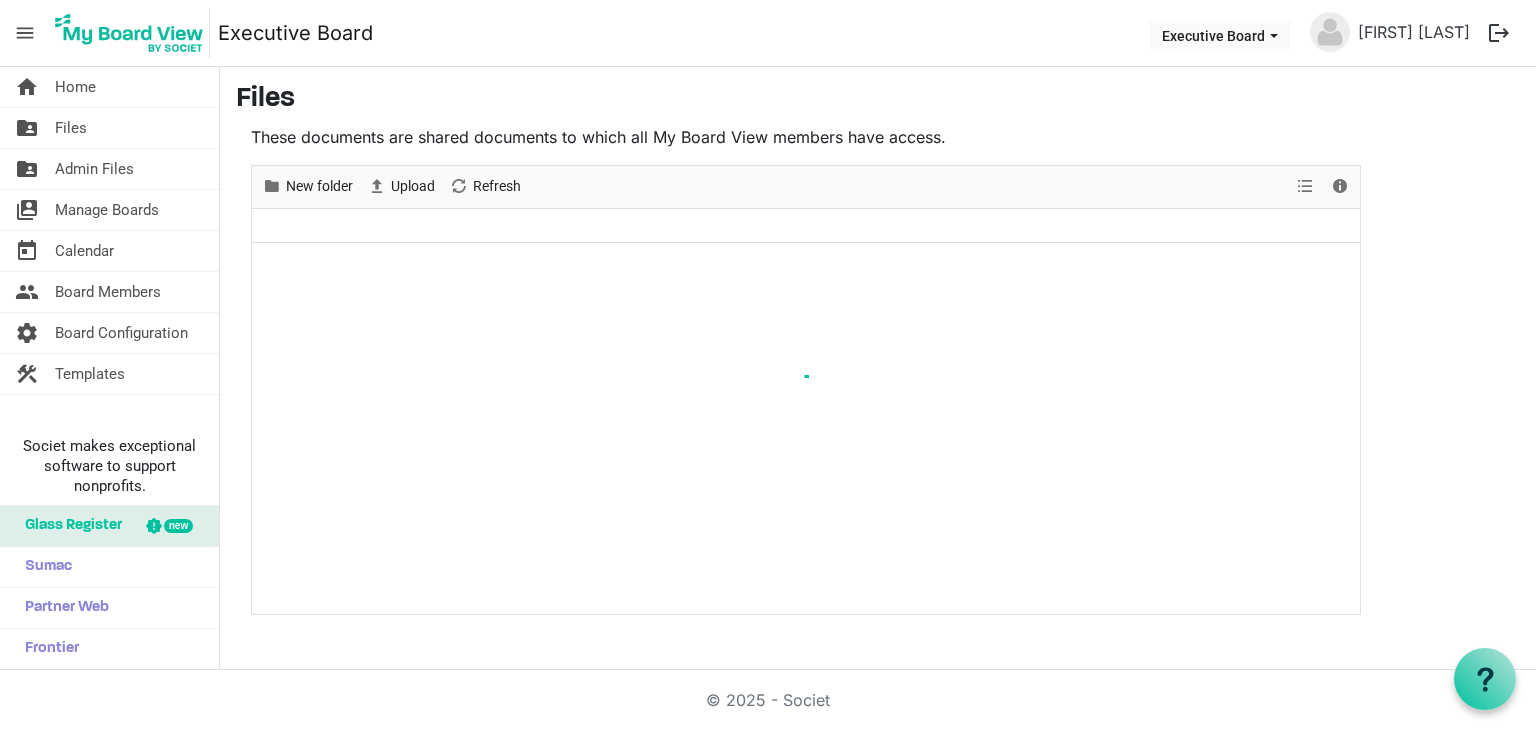 scroll, scrollTop: 0, scrollLeft: 0, axis: both 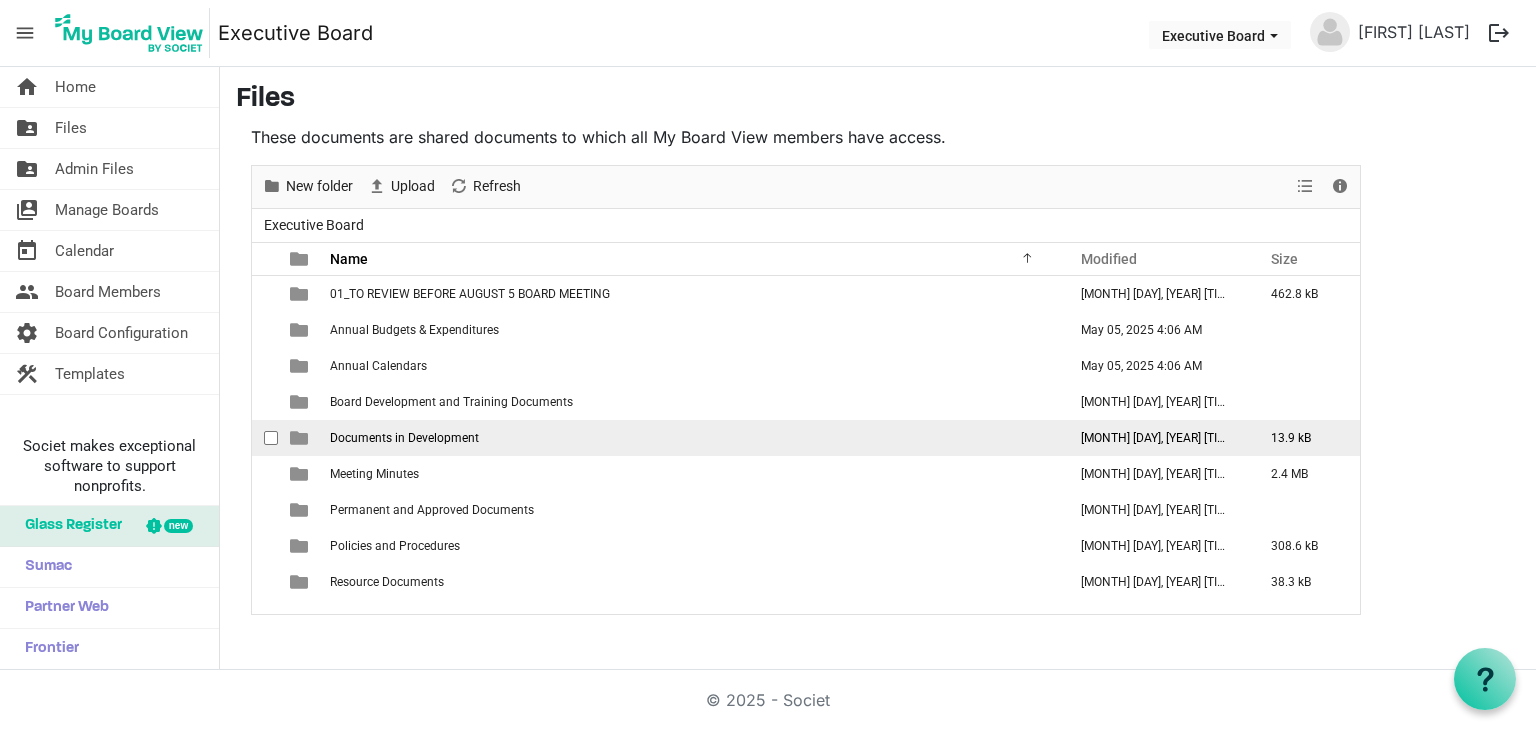 click on "Documents in Development" at bounding box center (404, 438) 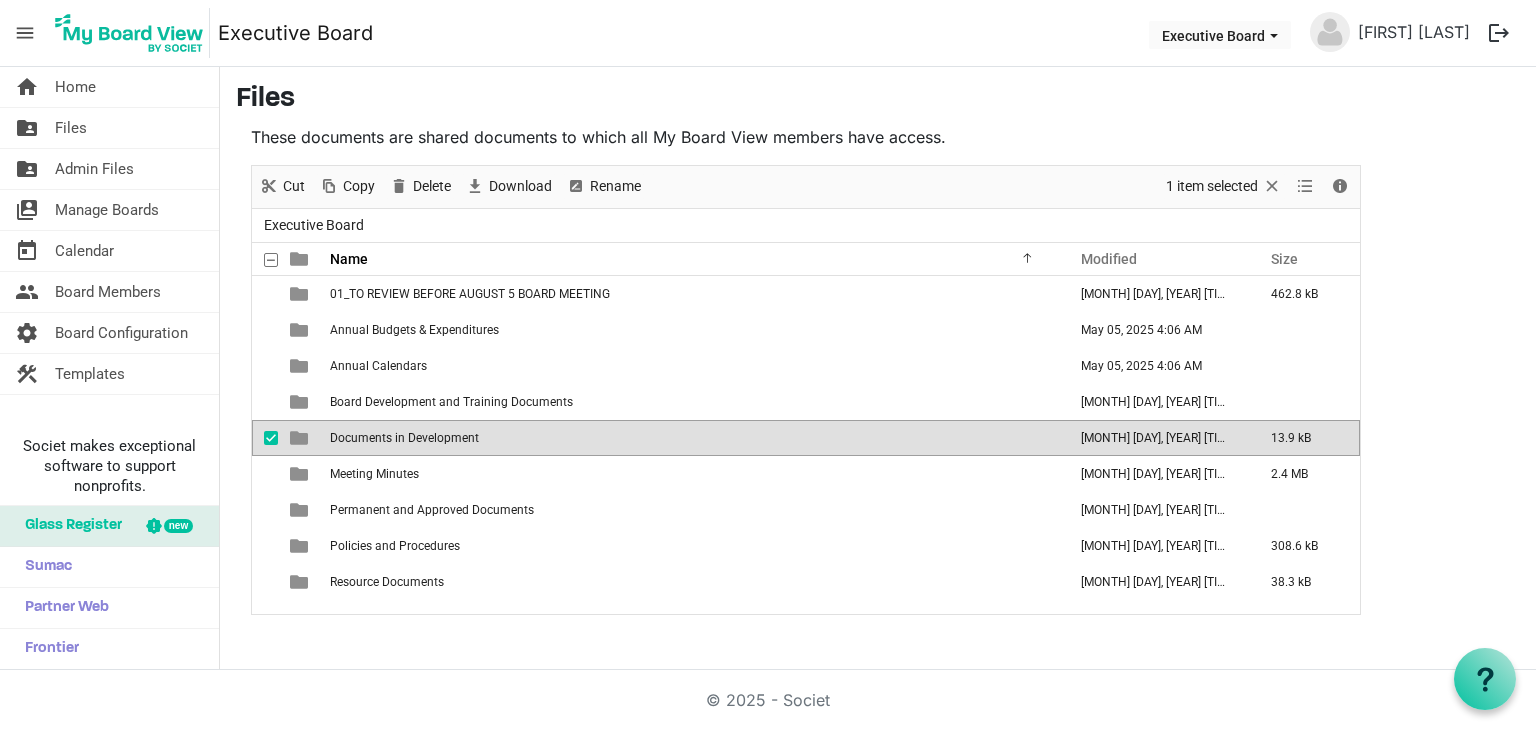 click on "Documents in Development" at bounding box center (404, 438) 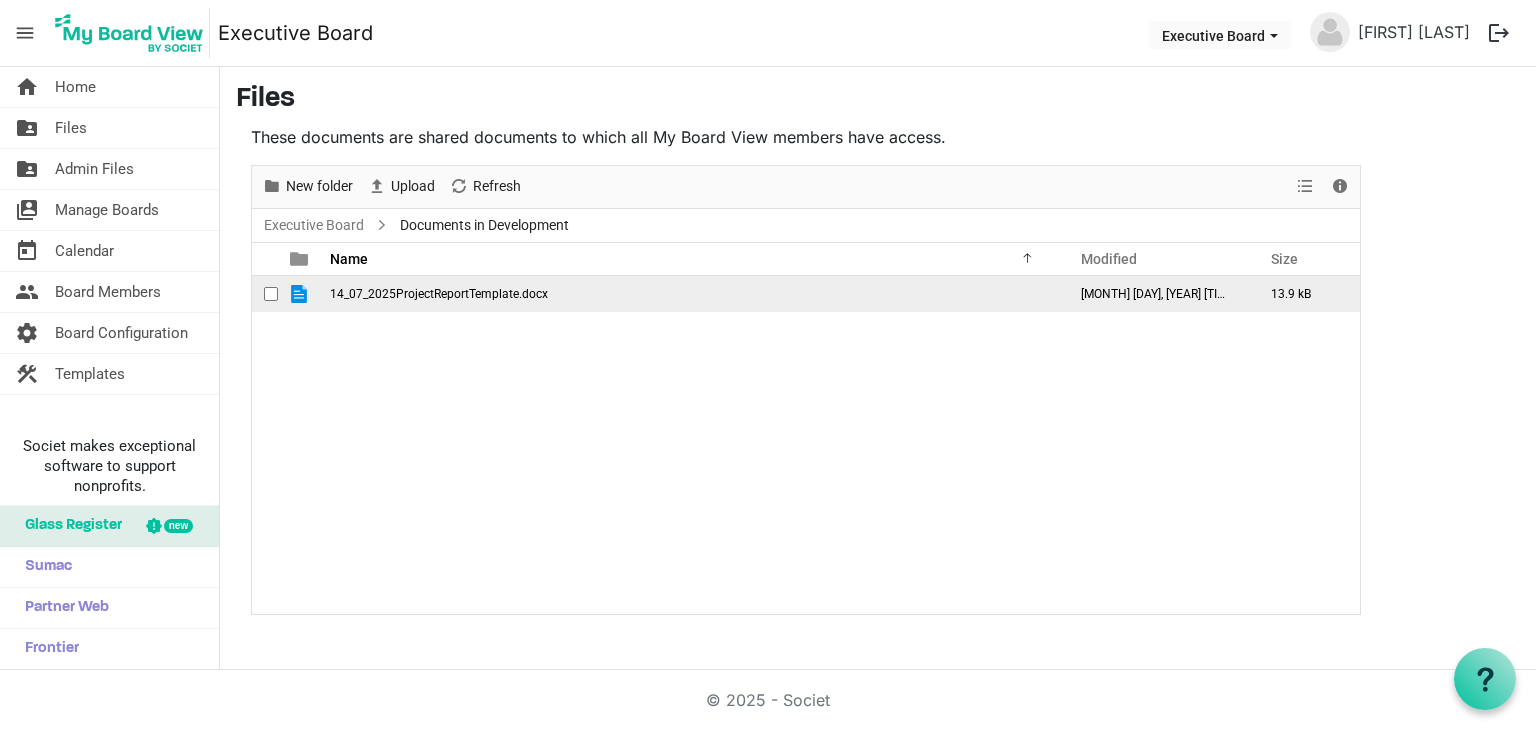 click on "14_07_2025ProjectReportTemplate.docx" at bounding box center (439, 294) 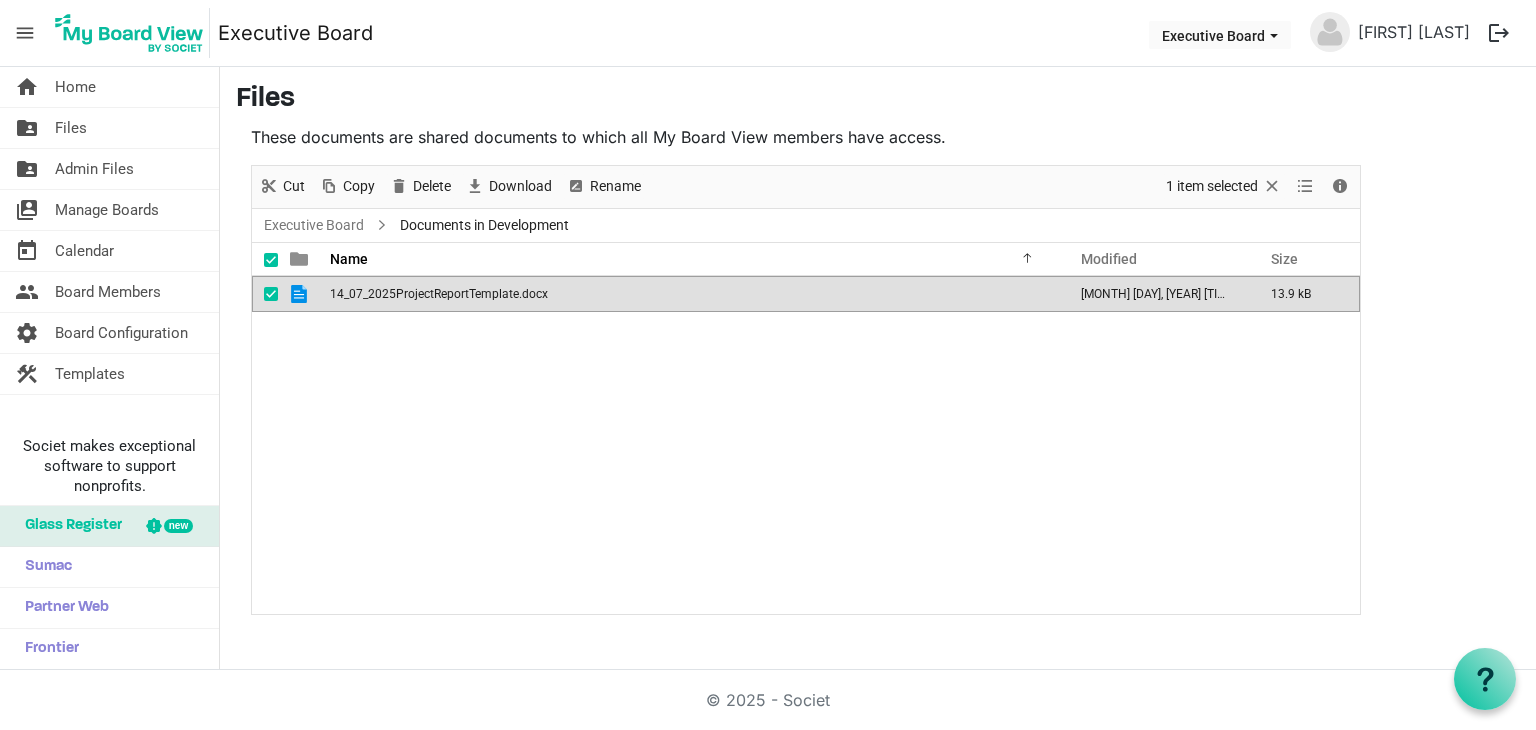 click on "14_07_2025ProjectReportTemplate.docx" at bounding box center (439, 294) 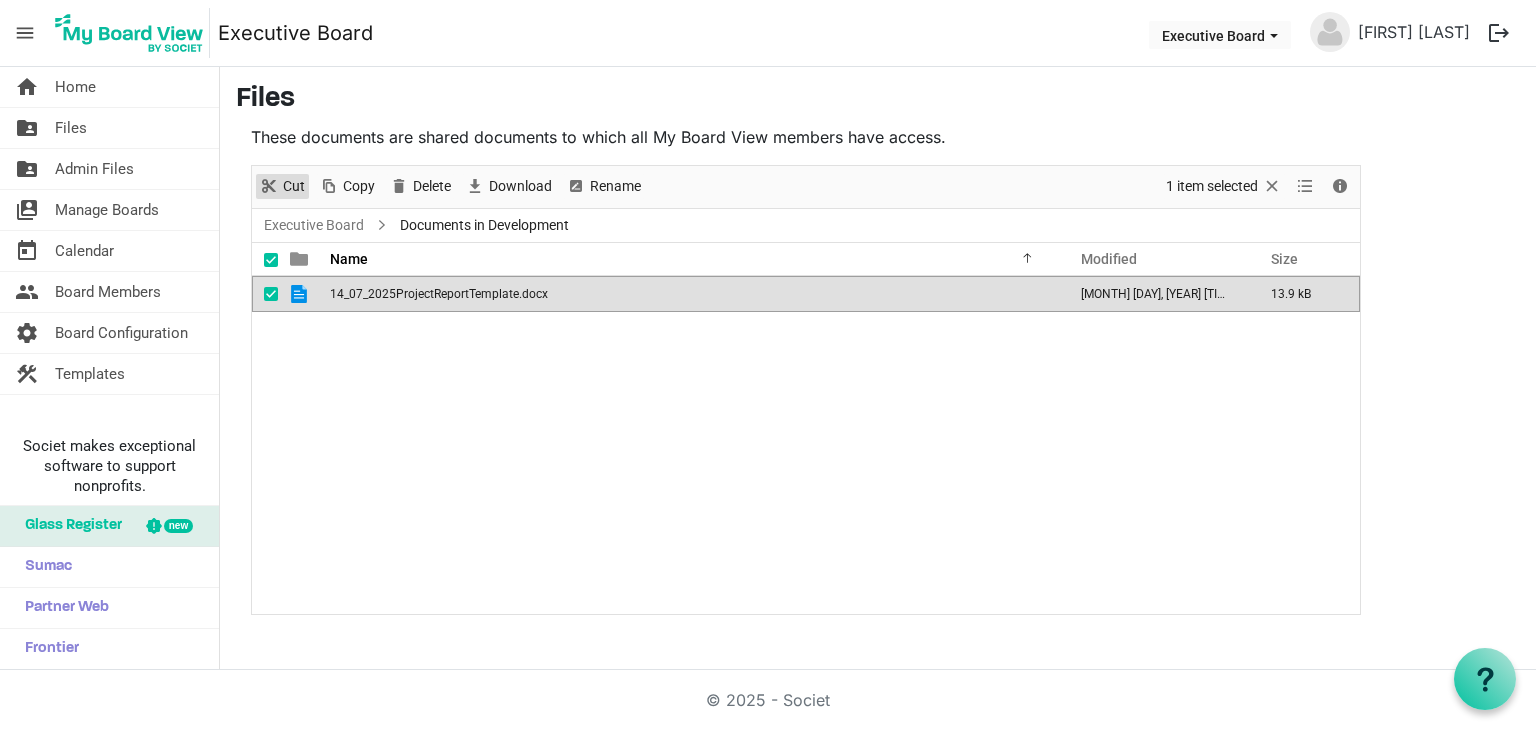 click on "Cut" at bounding box center [294, 186] 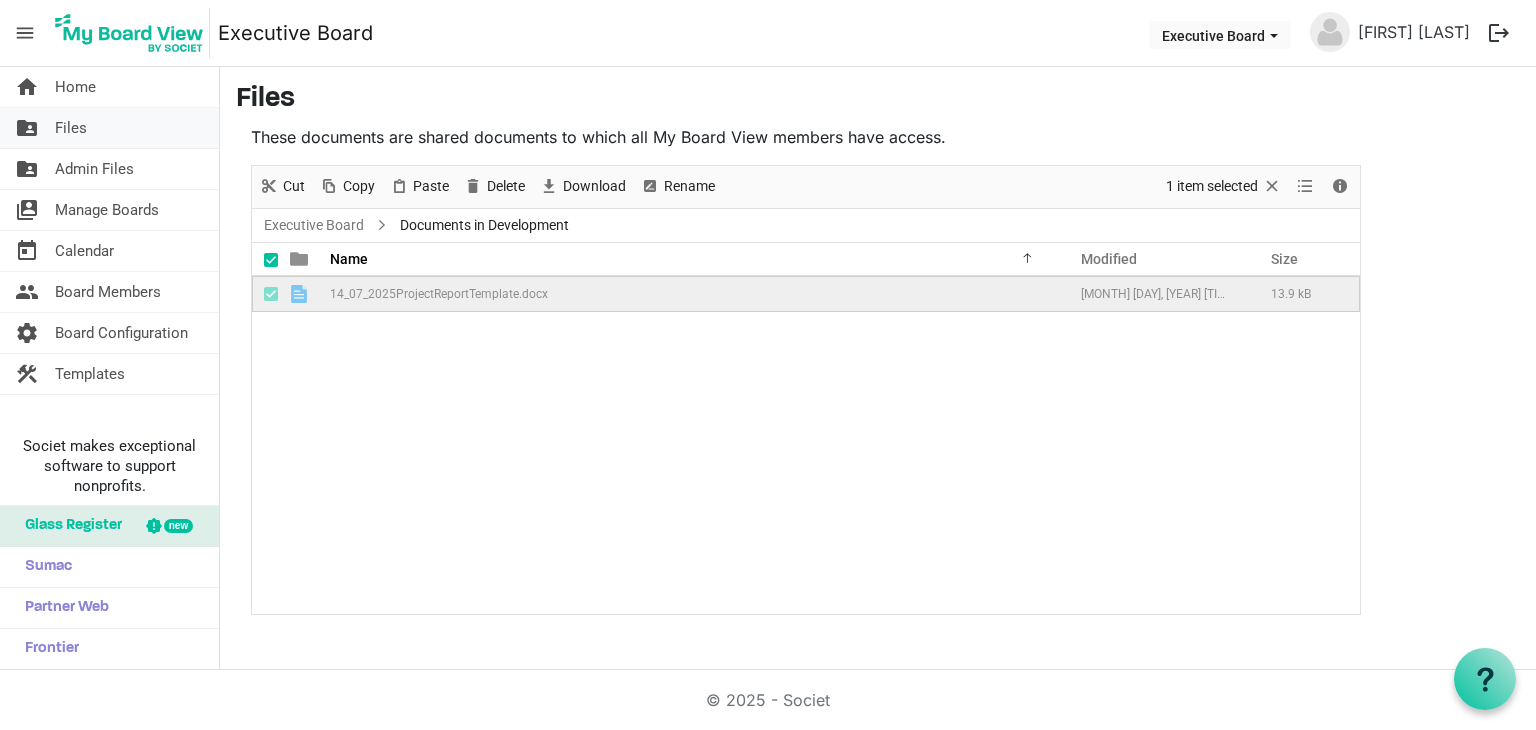 click on "folder_shared
Files" at bounding box center [109, 128] 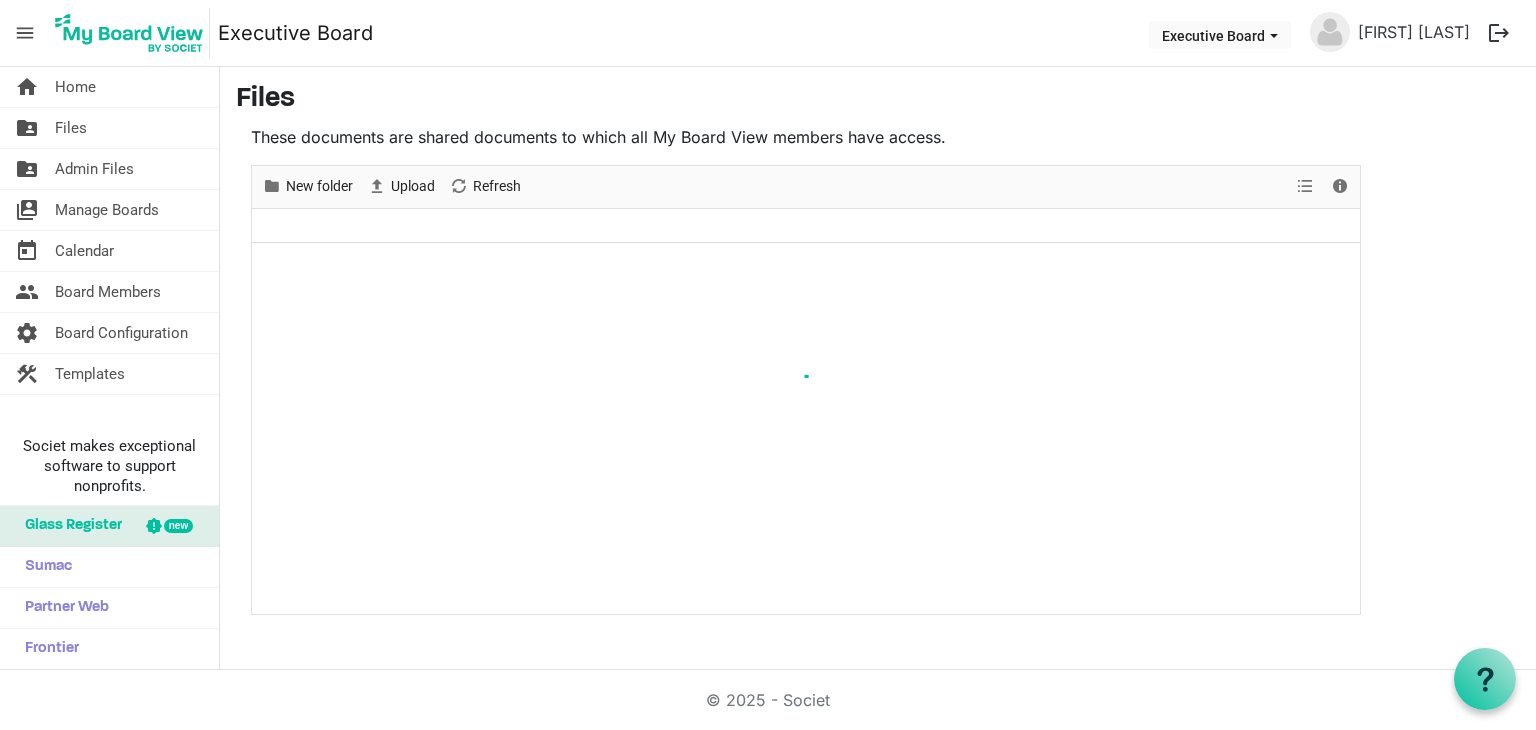 scroll, scrollTop: 0, scrollLeft: 0, axis: both 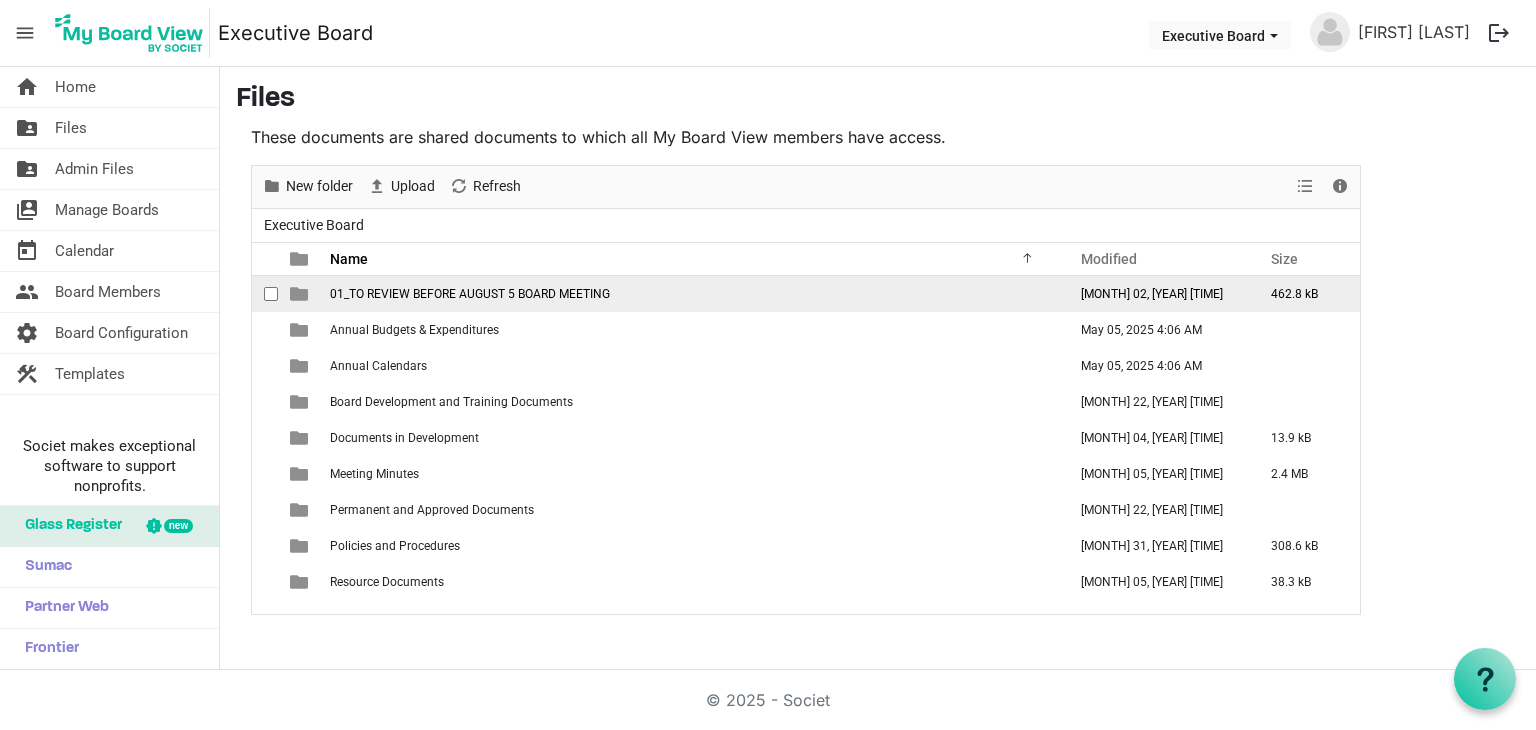 click on "01_TO REVIEW BEFORE AUGUST 5 BOARD MEETING" at bounding box center (470, 294) 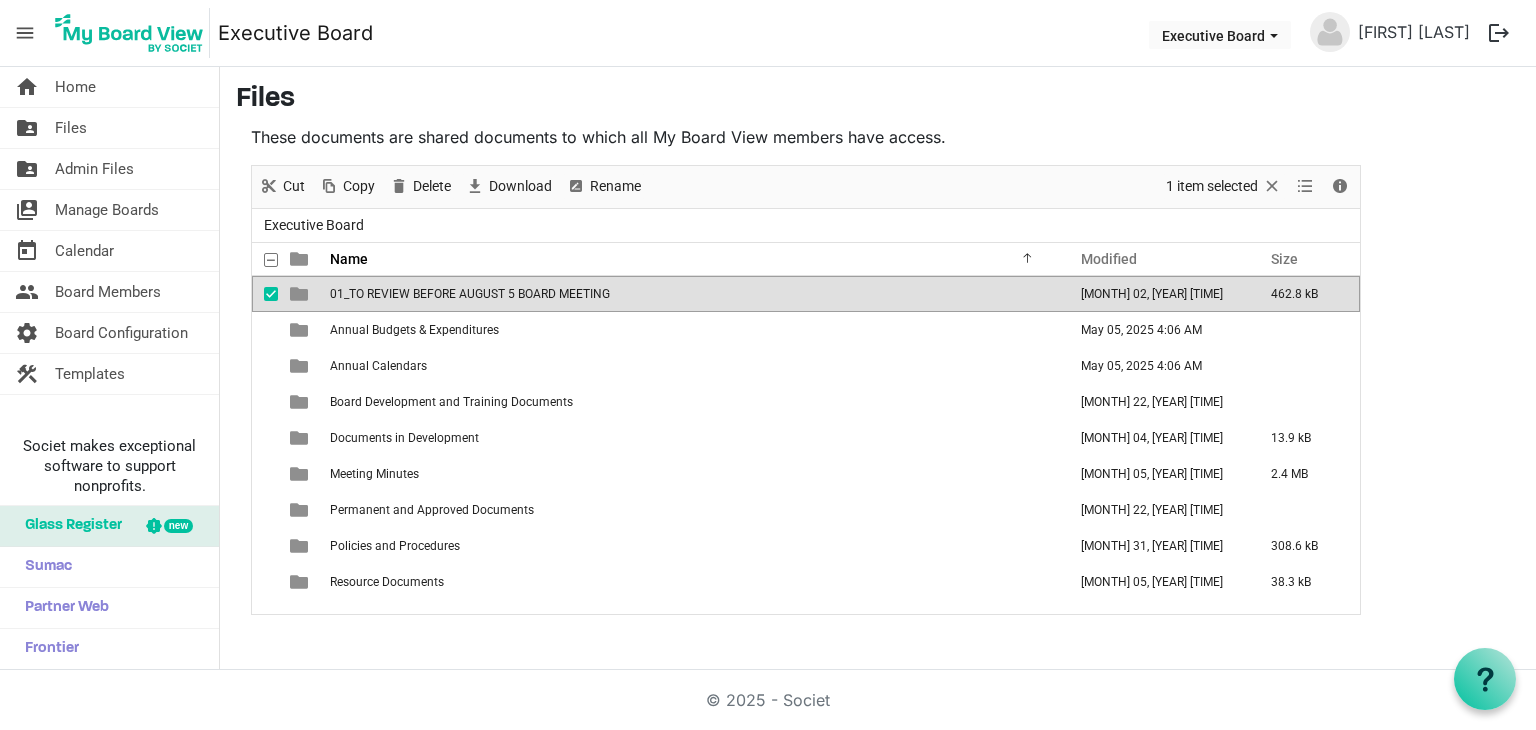 click on "01_TO REVIEW BEFORE AUGUST 5 BOARD MEETING" at bounding box center [470, 294] 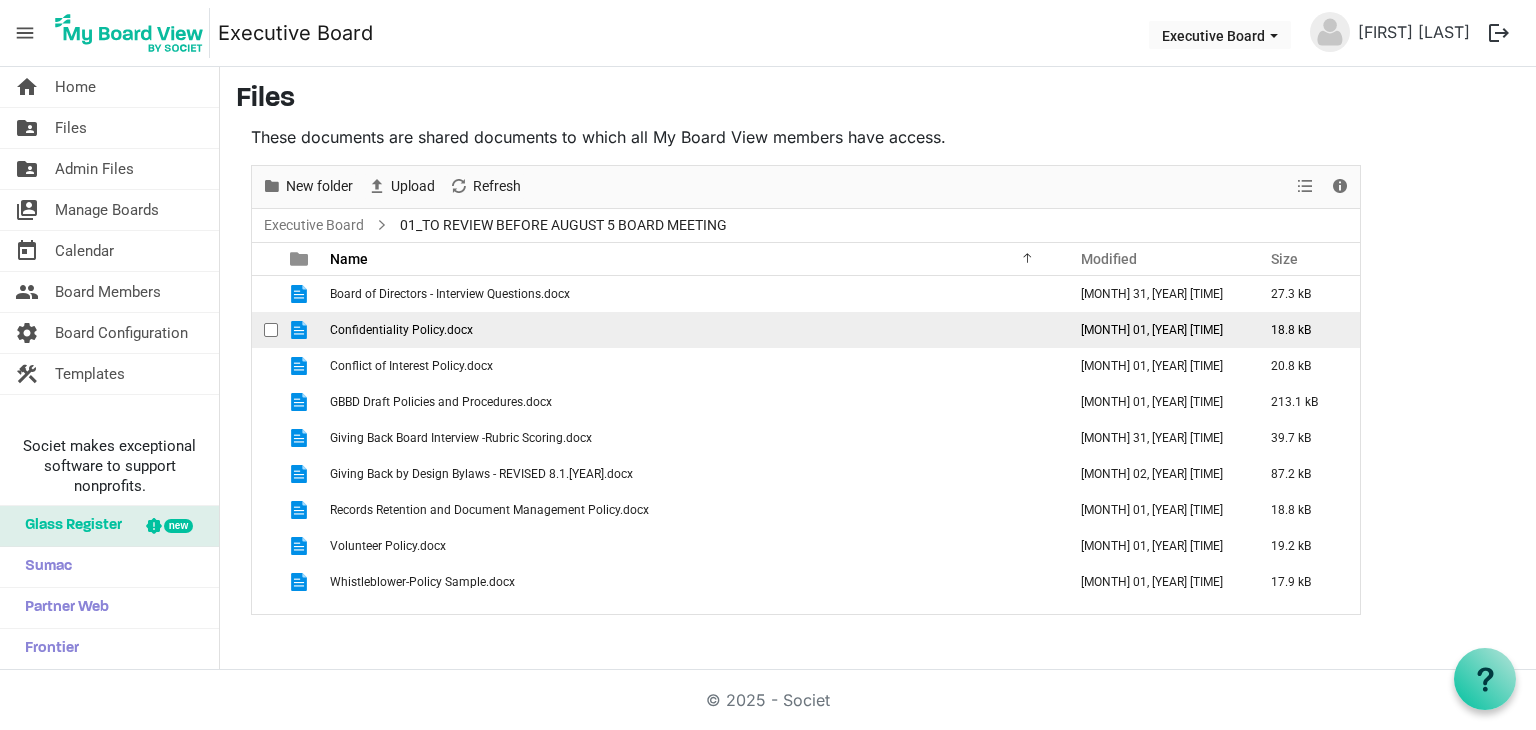 click on "Confidentiality Policy.docx" at bounding box center (692, 330) 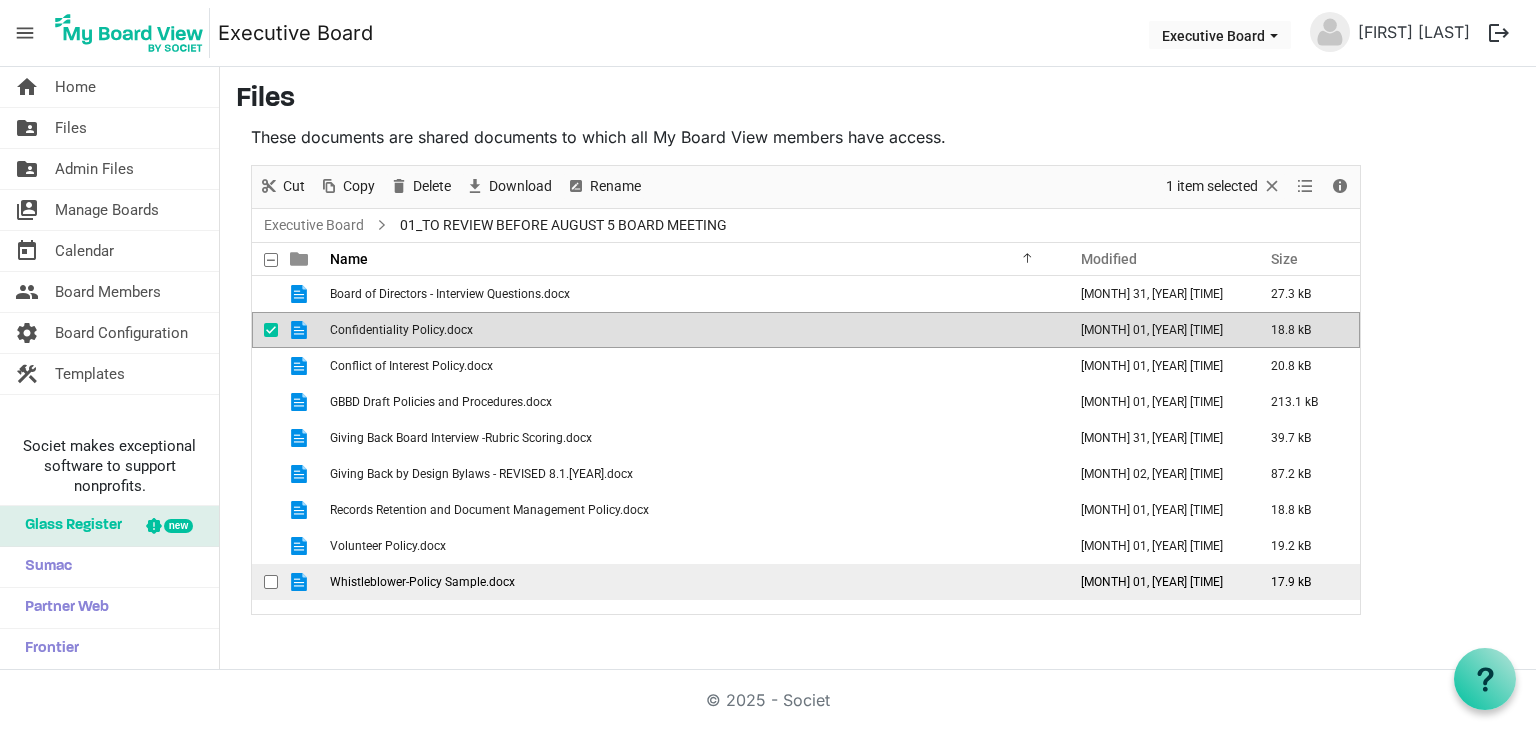 click on "Whistleblower-Policy Sample.docx" at bounding box center (692, 582) 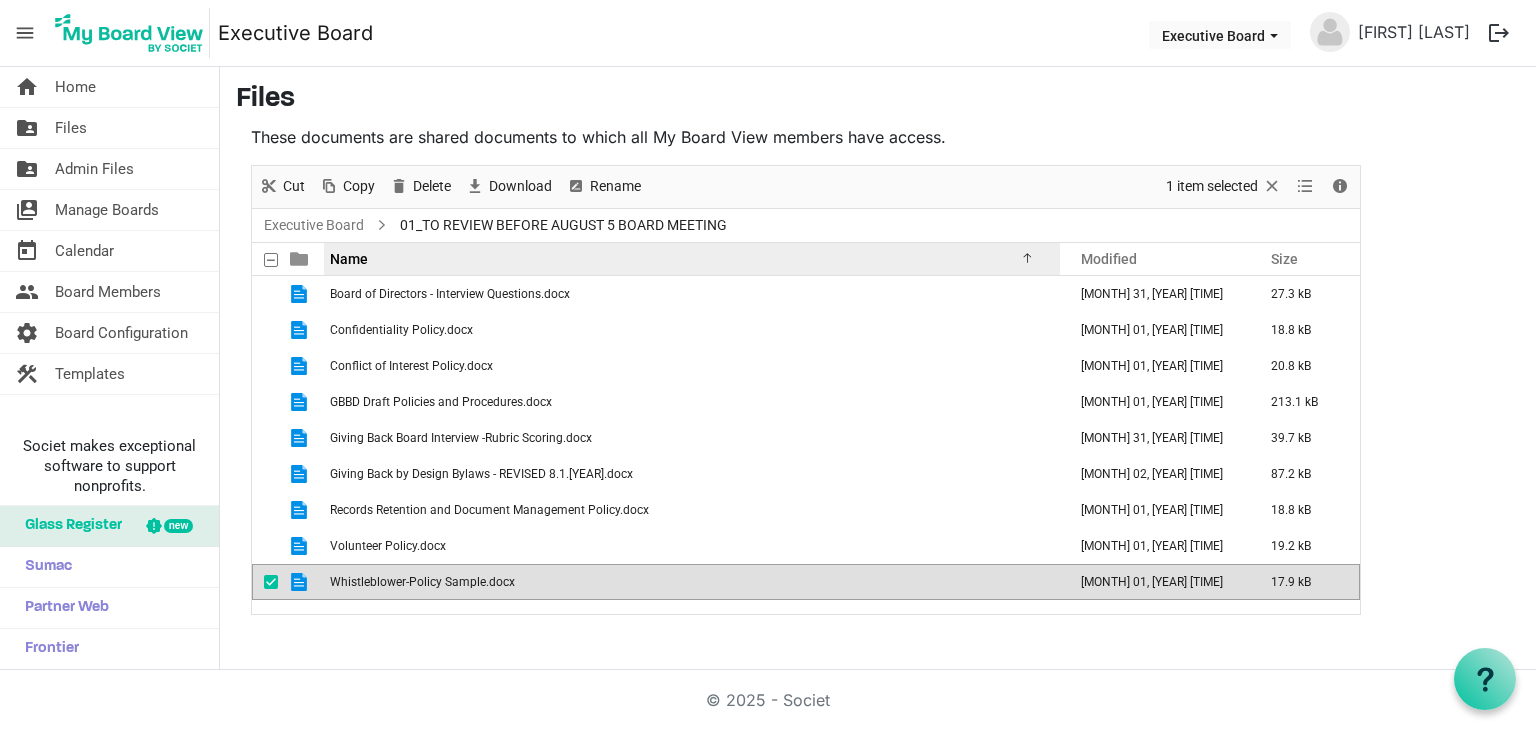 click on "Name" at bounding box center (684, 258) 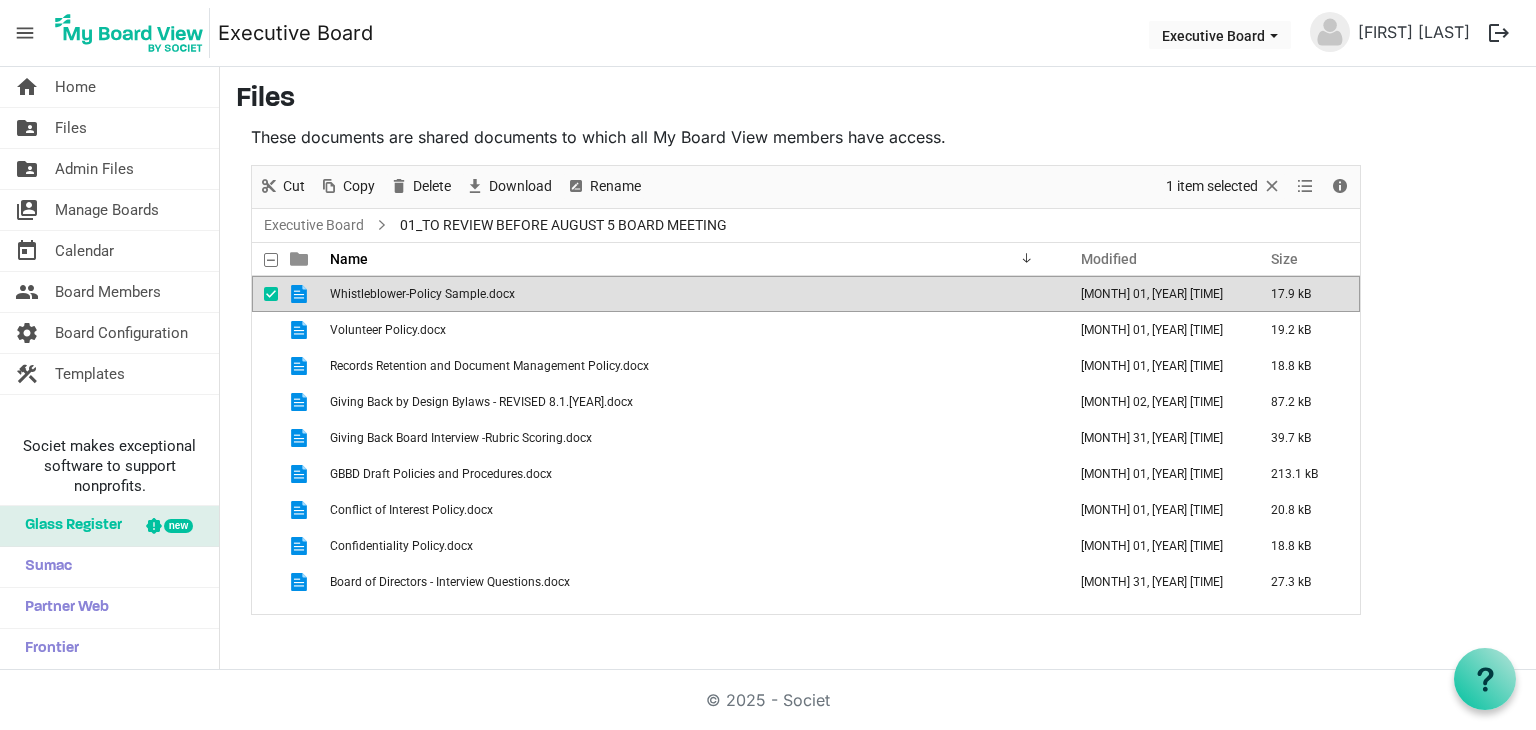 click on "Executive Board 01_TO REVIEW BEFORE AUGUST 5 BOARD MEETING" at bounding box center (806, 225) 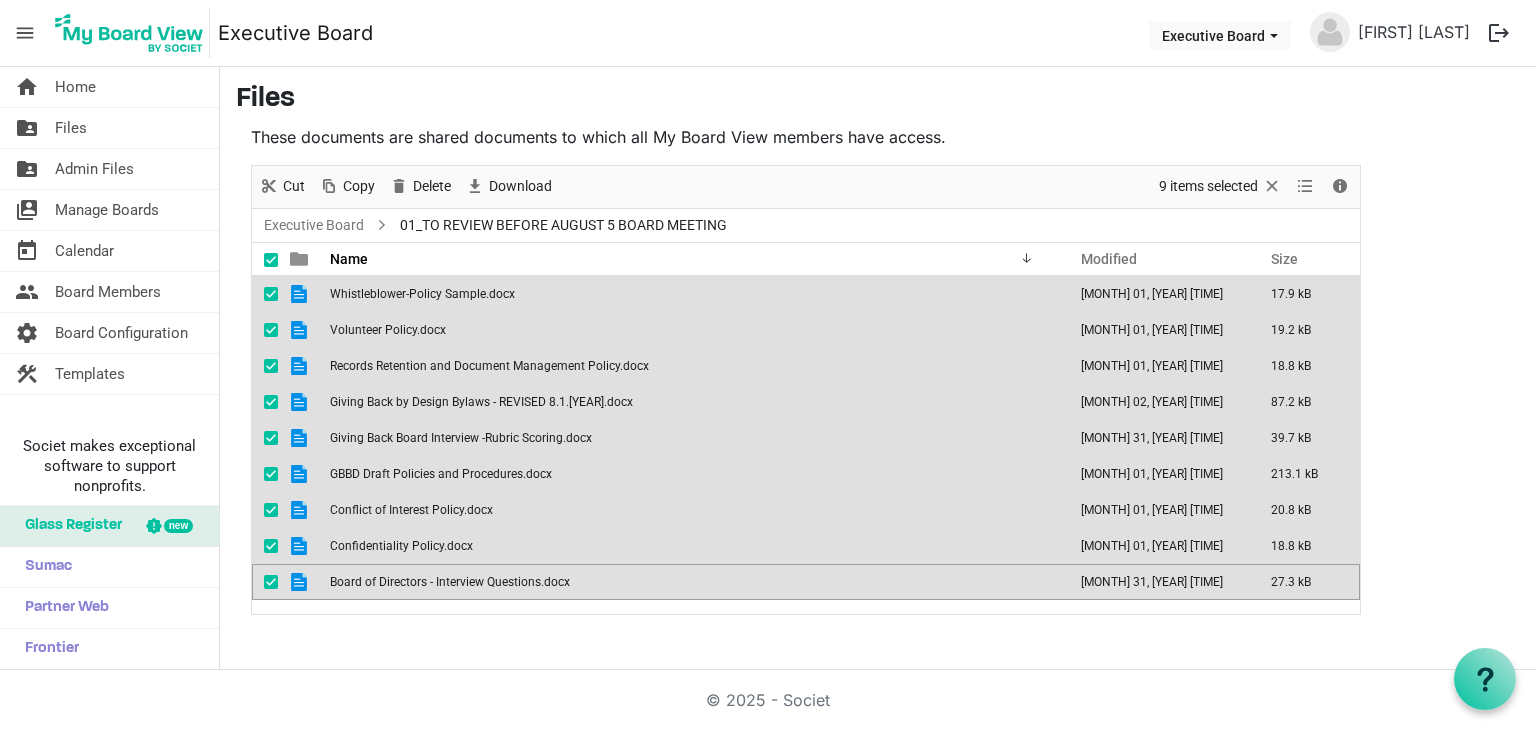 click at bounding box center [271, 260] 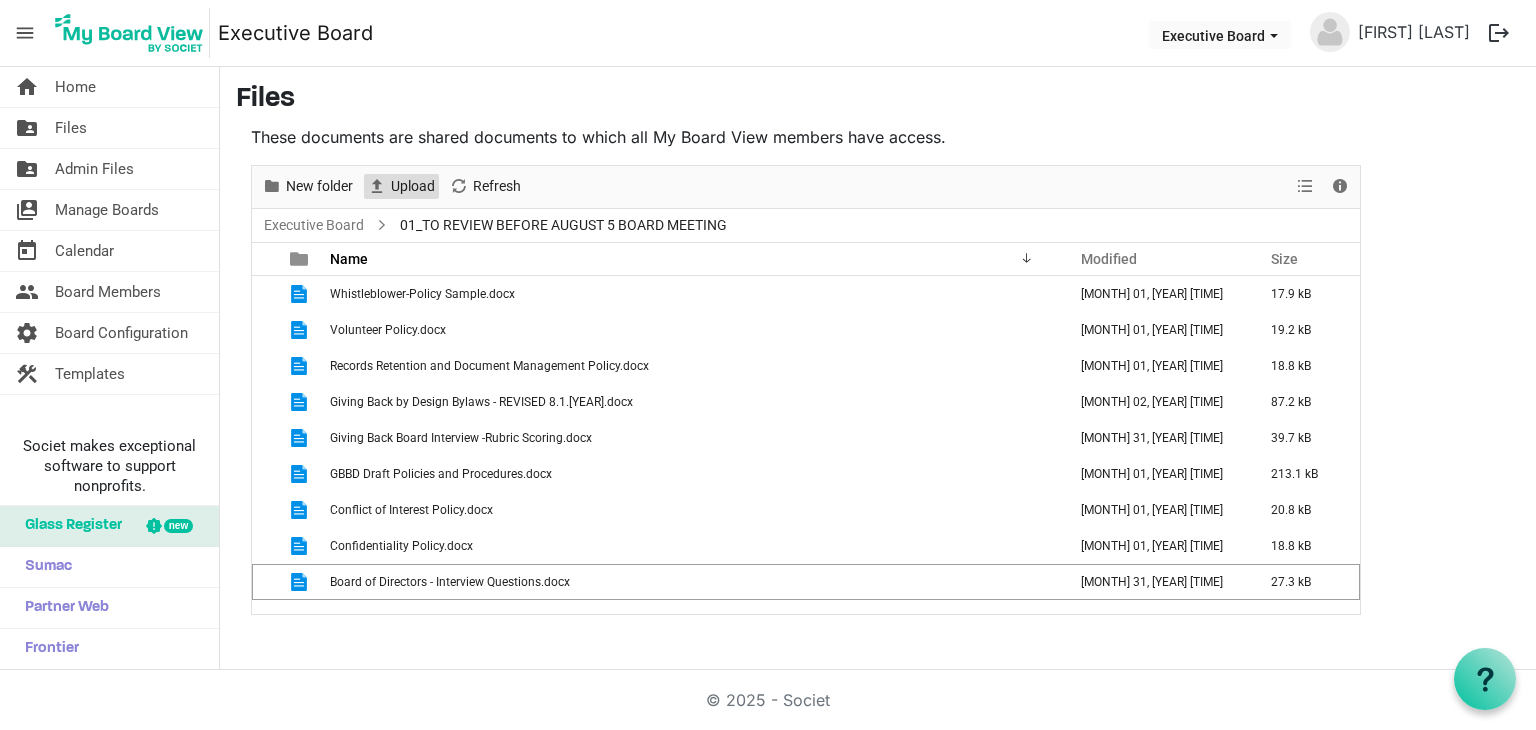 click on "Upload" at bounding box center (413, 186) 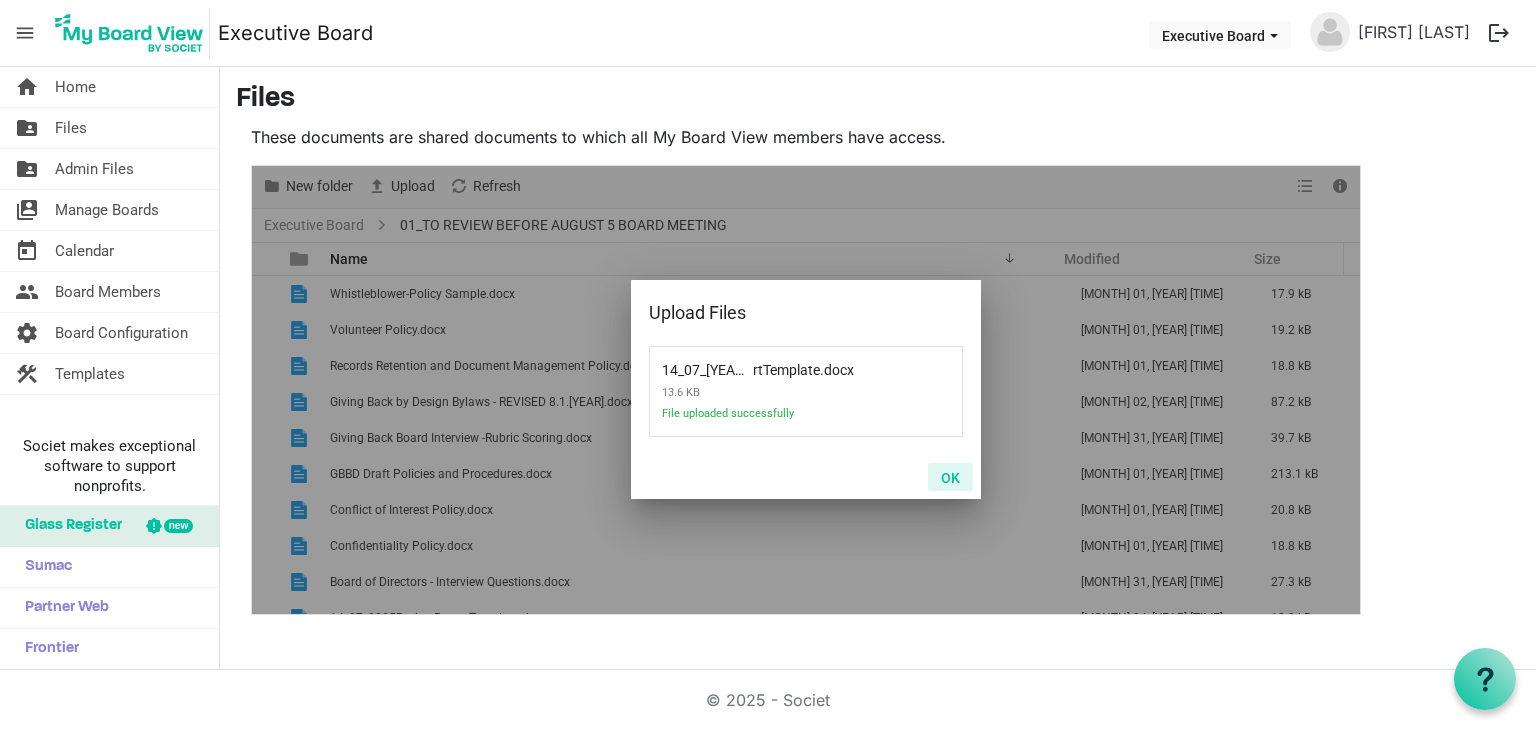 click on "OK" at bounding box center [950, 477] 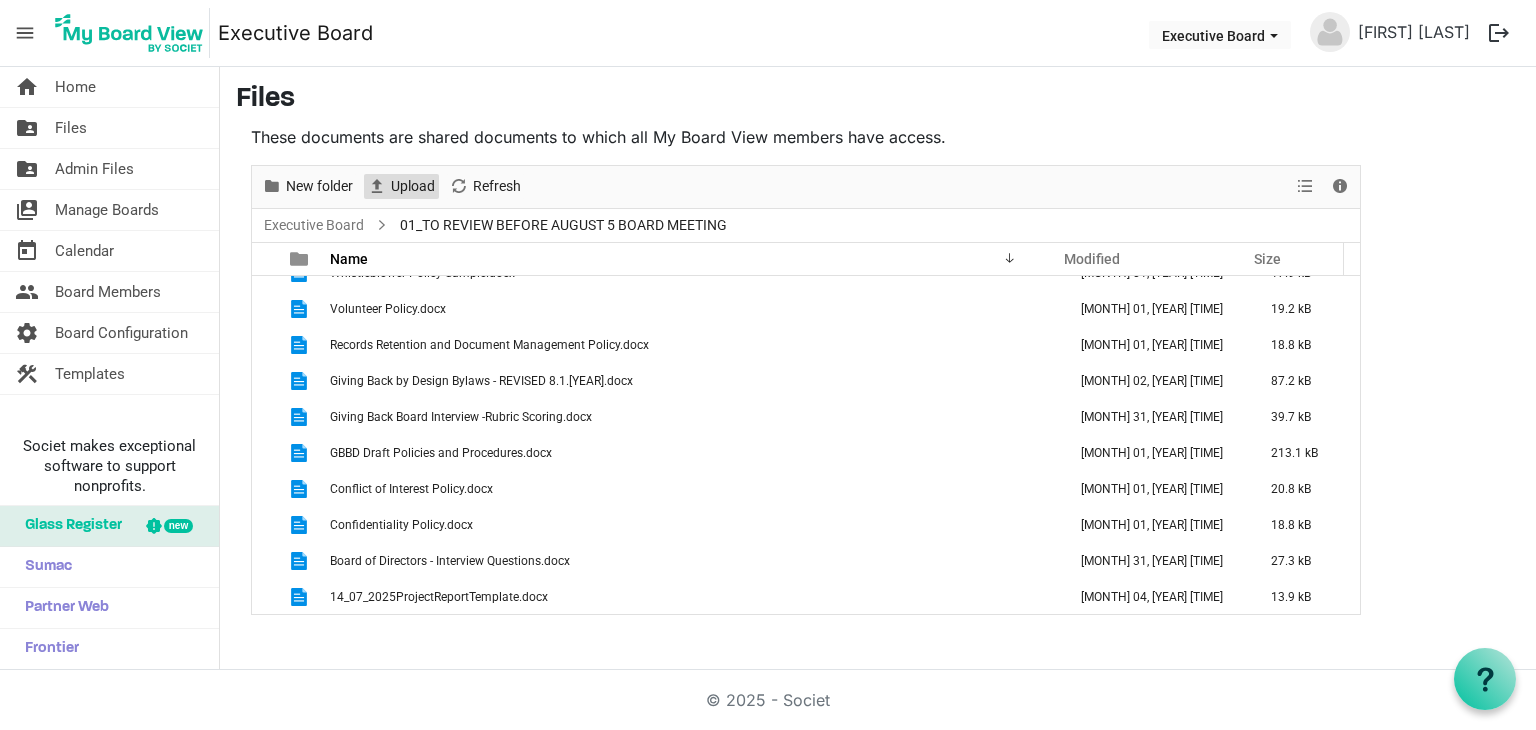 scroll, scrollTop: 0, scrollLeft: 0, axis: both 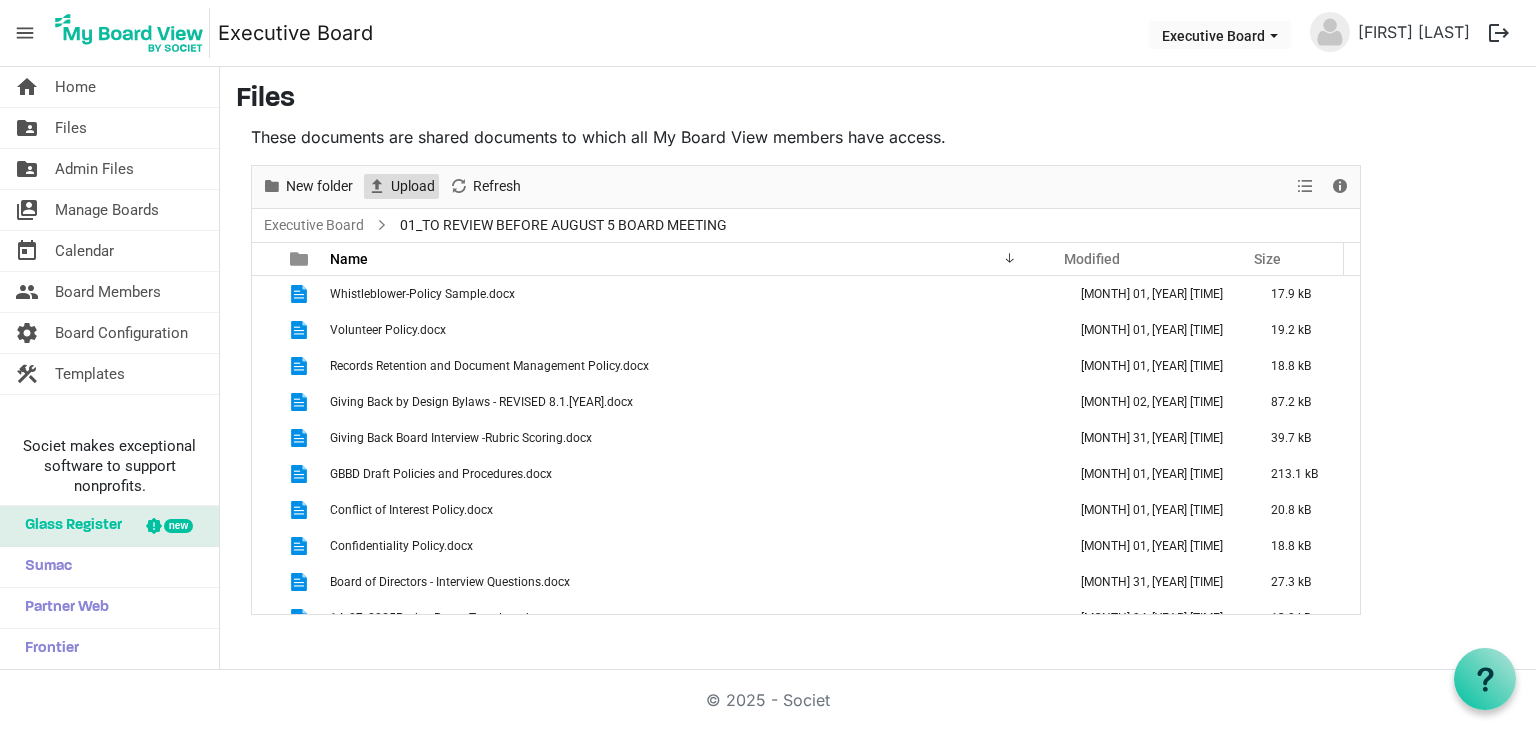 click on "Upload" at bounding box center [413, 186] 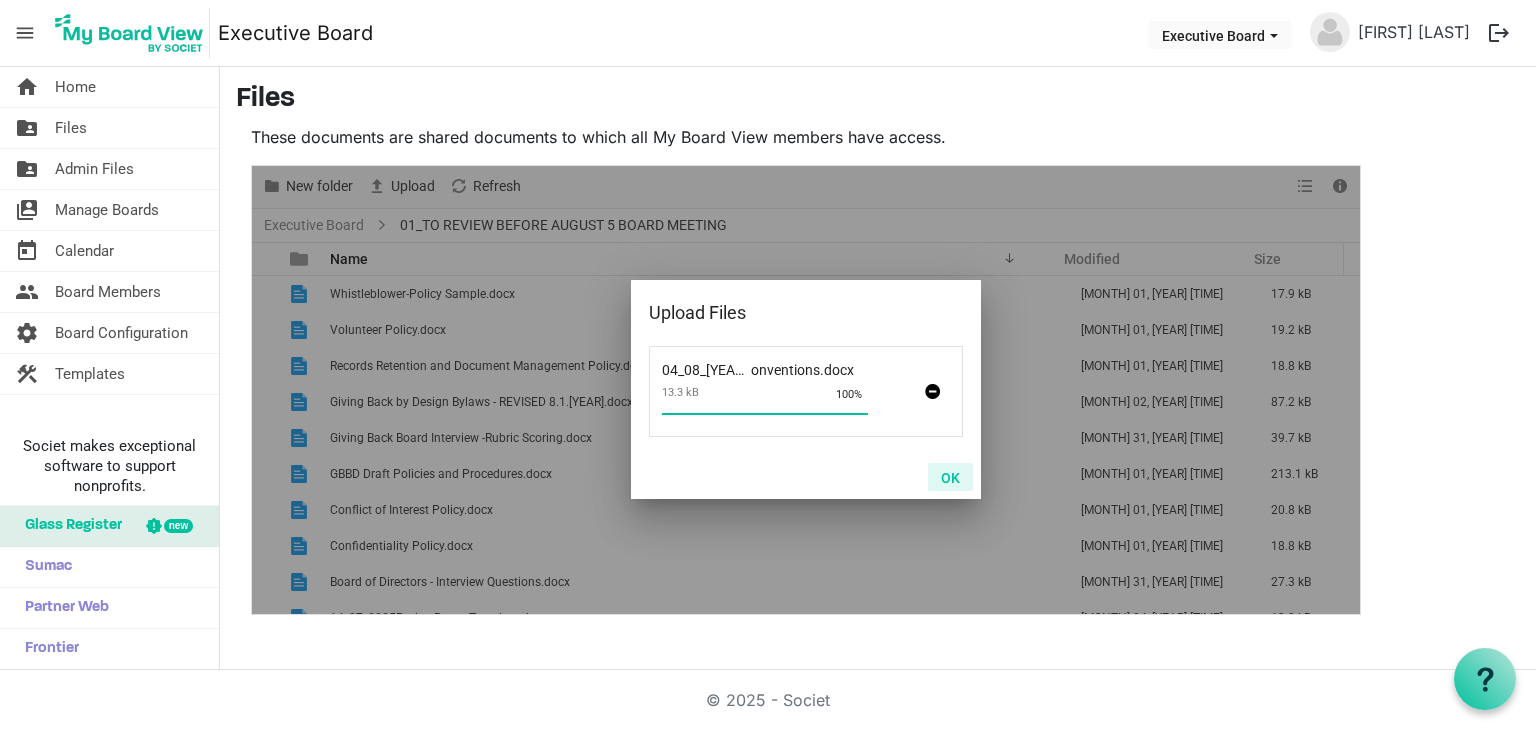 click on "OK" at bounding box center (950, 477) 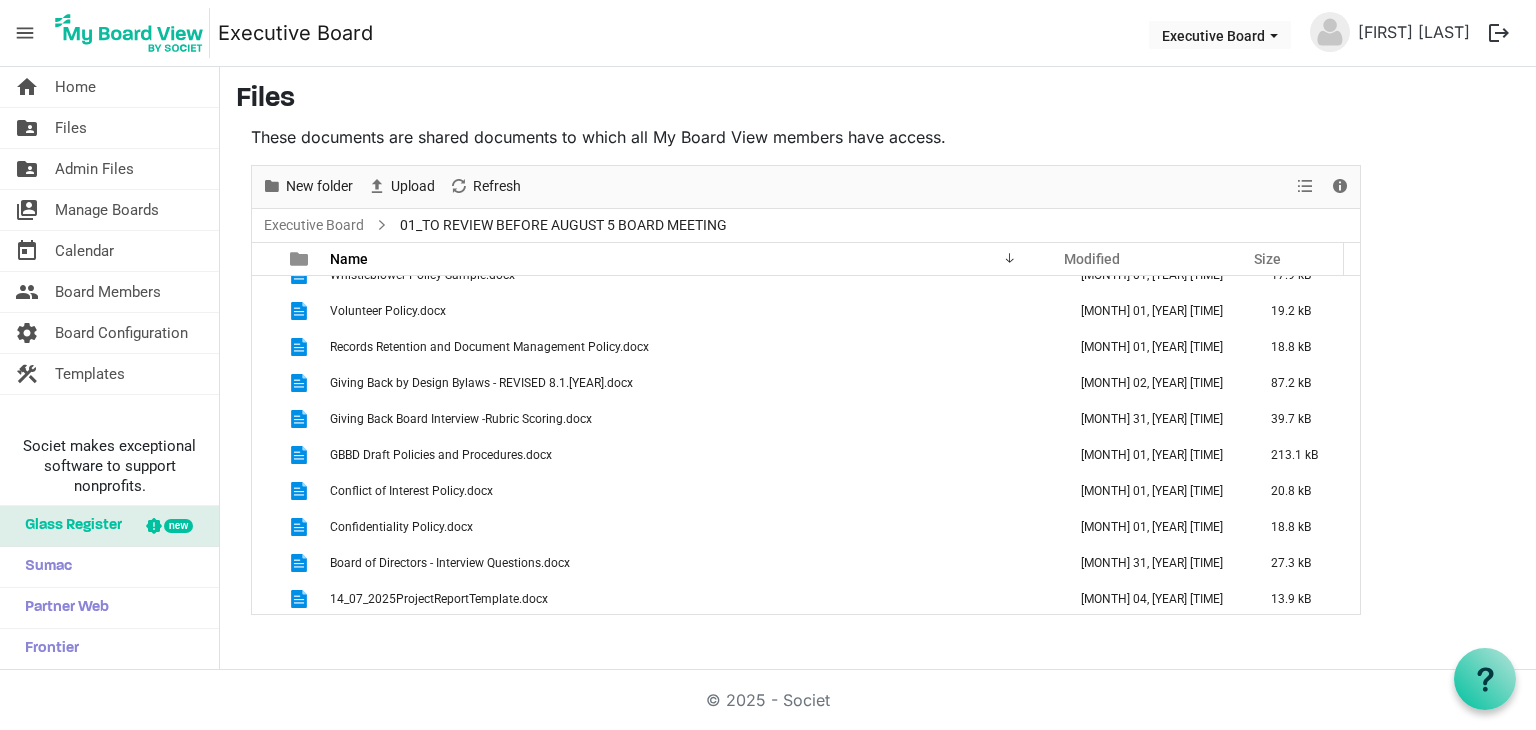 scroll, scrollTop: 21, scrollLeft: 0, axis: vertical 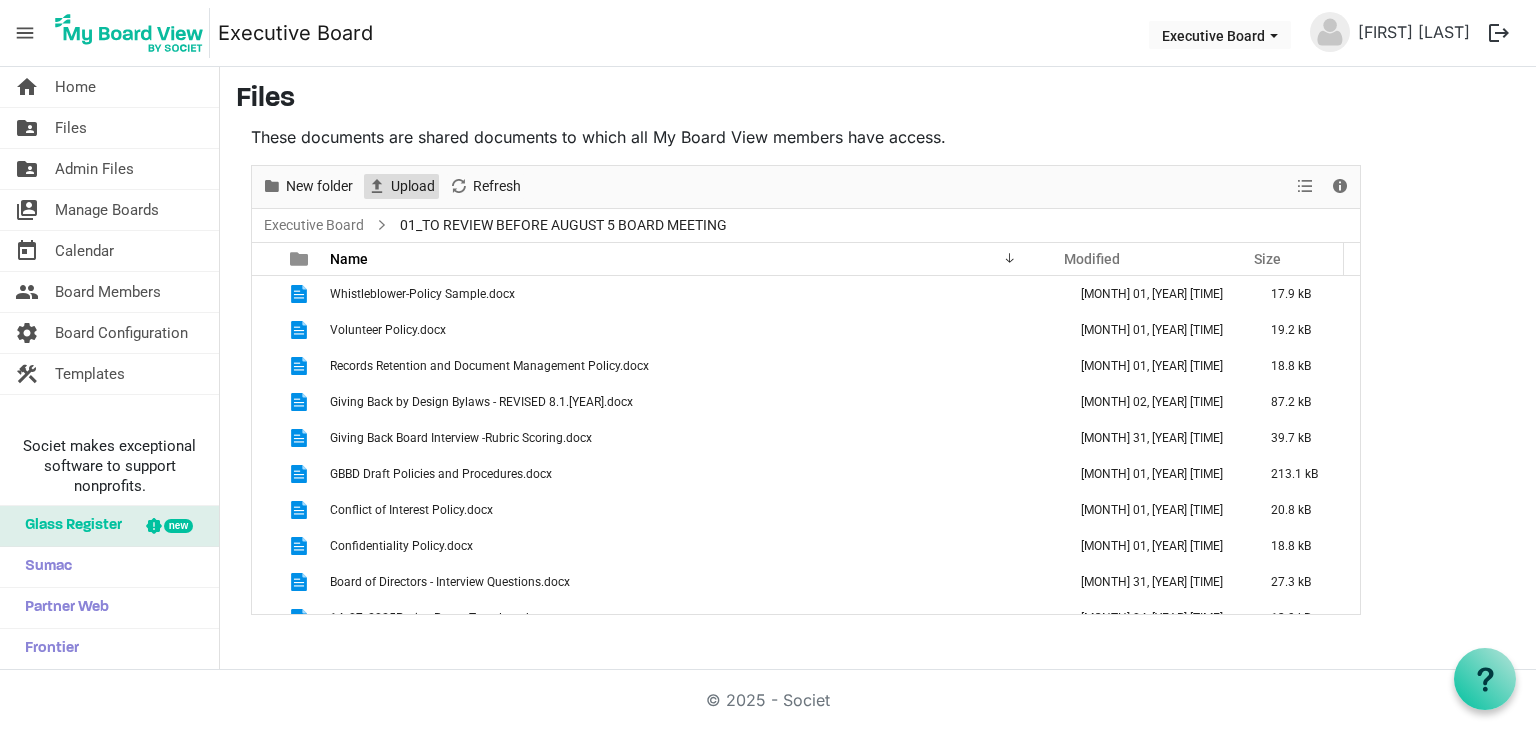 click on "Upload" at bounding box center [413, 186] 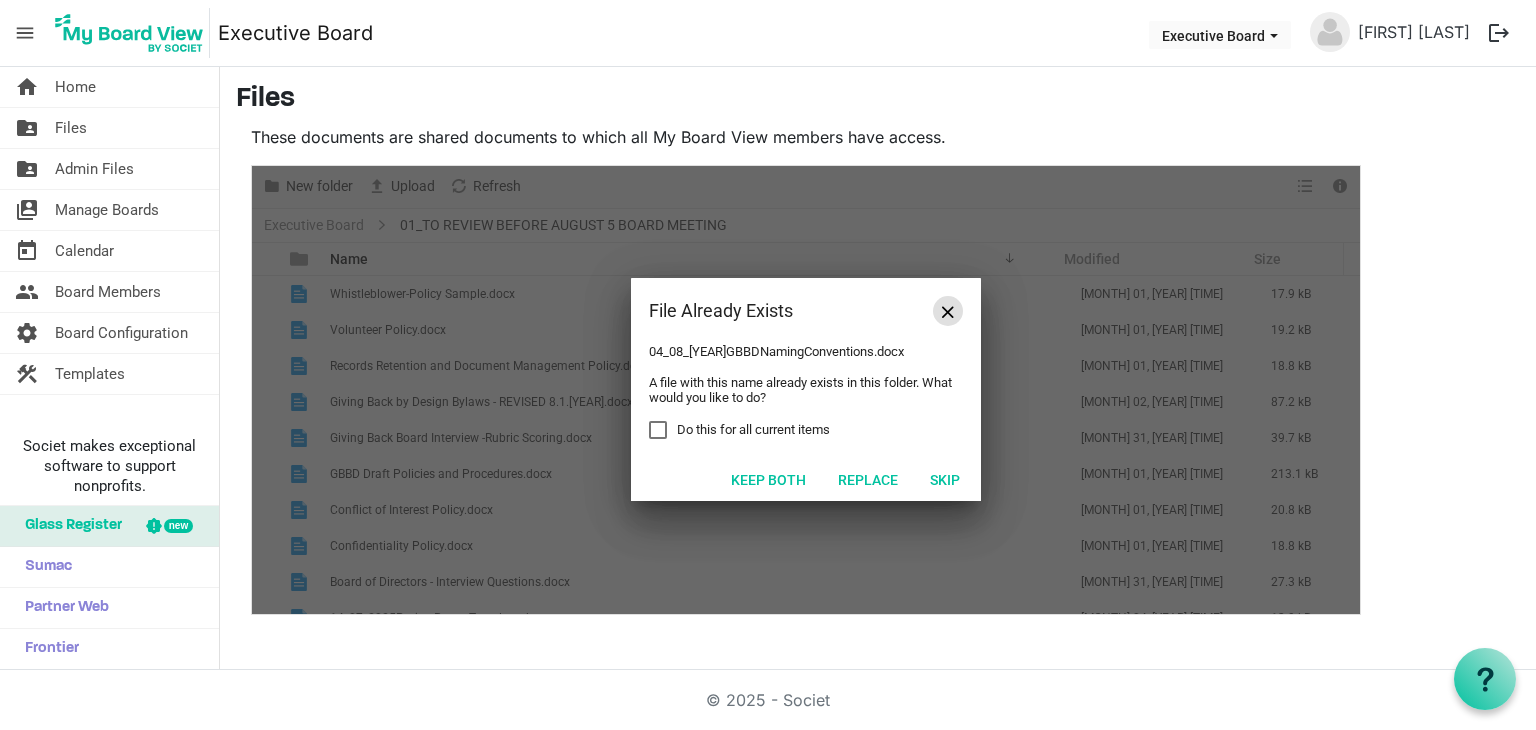 click at bounding box center (948, 312) 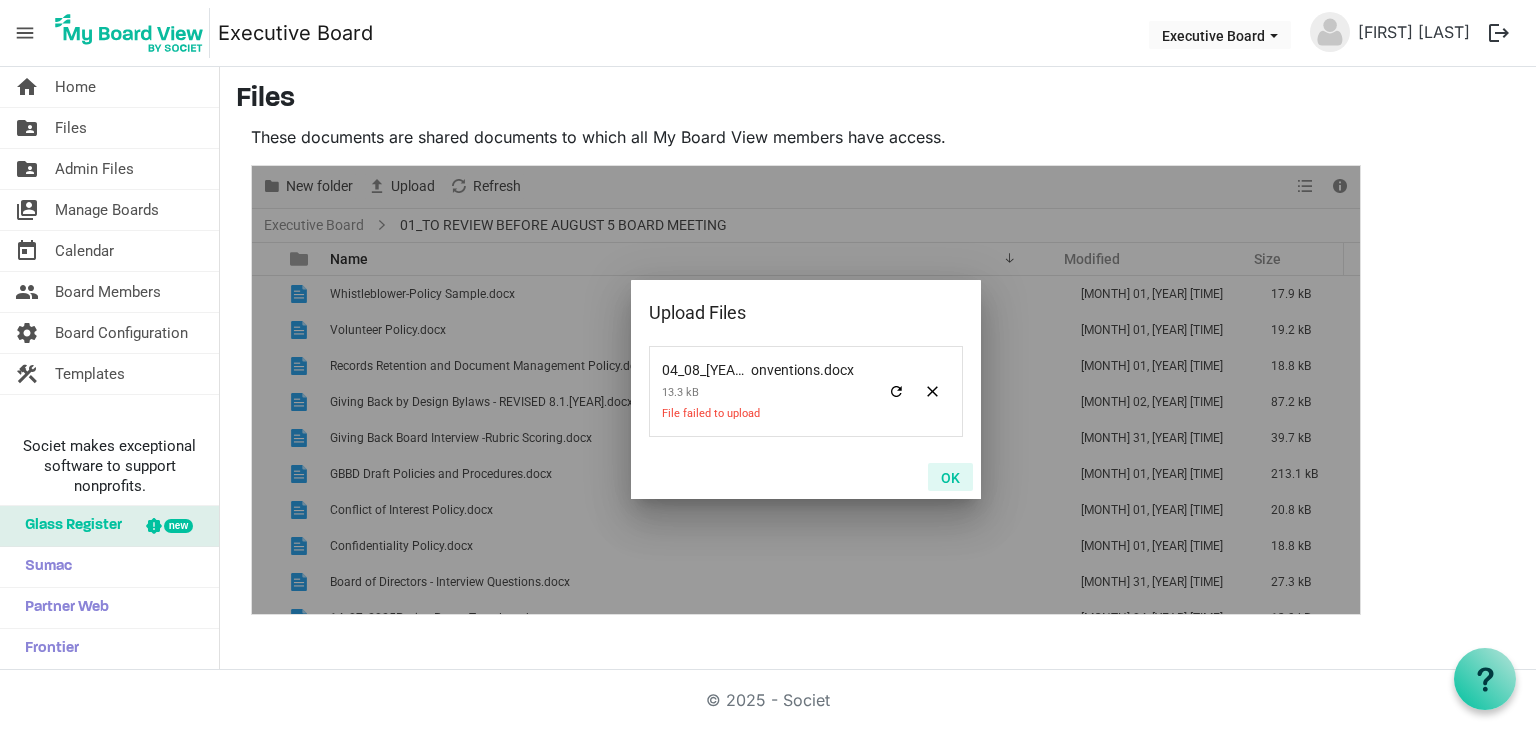 click on "OK" at bounding box center [950, 477] 